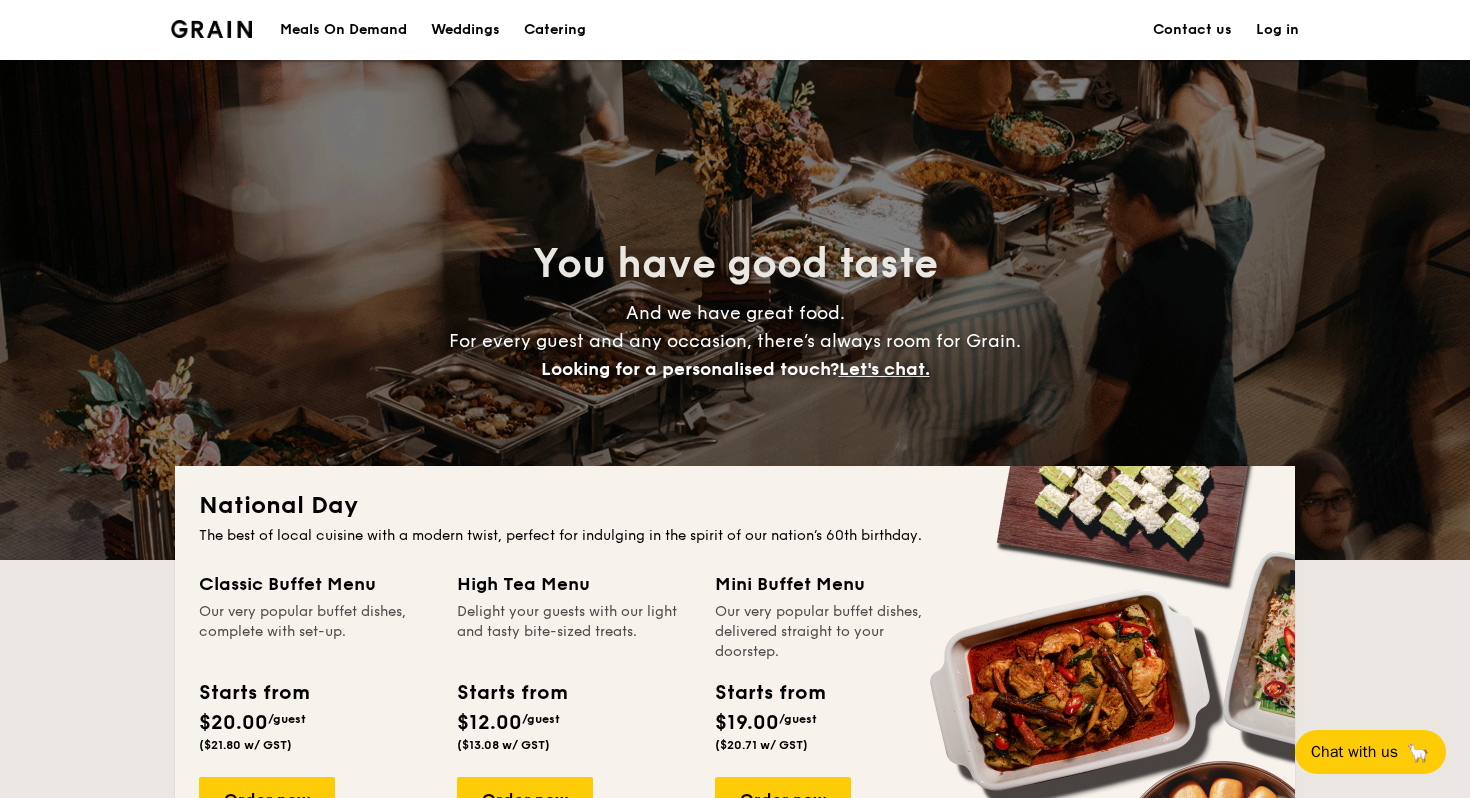 scroll, scrollTop: 0, scrollLeft: 0, axis: both 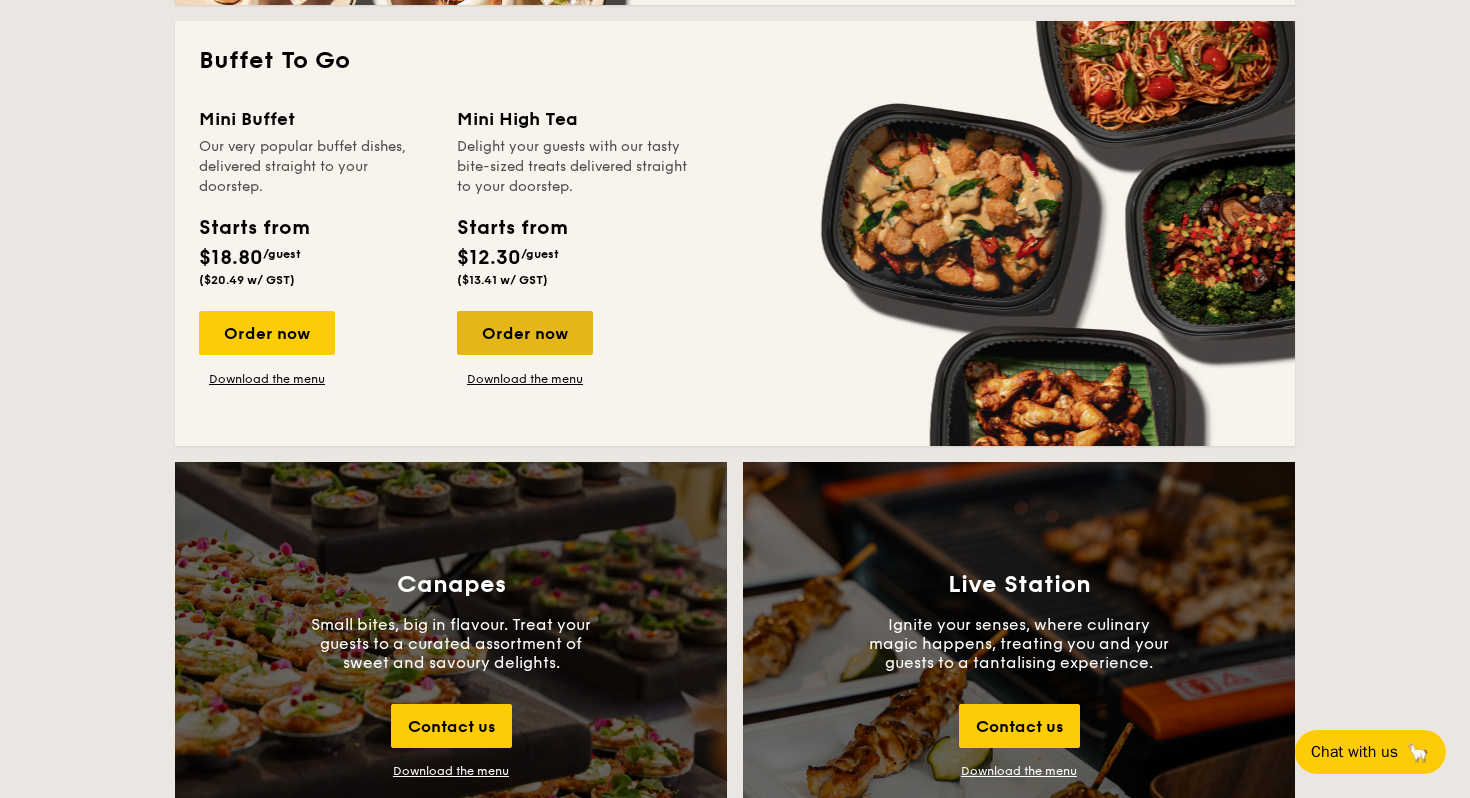 click on "Order now" at bounding box center [525, 333] 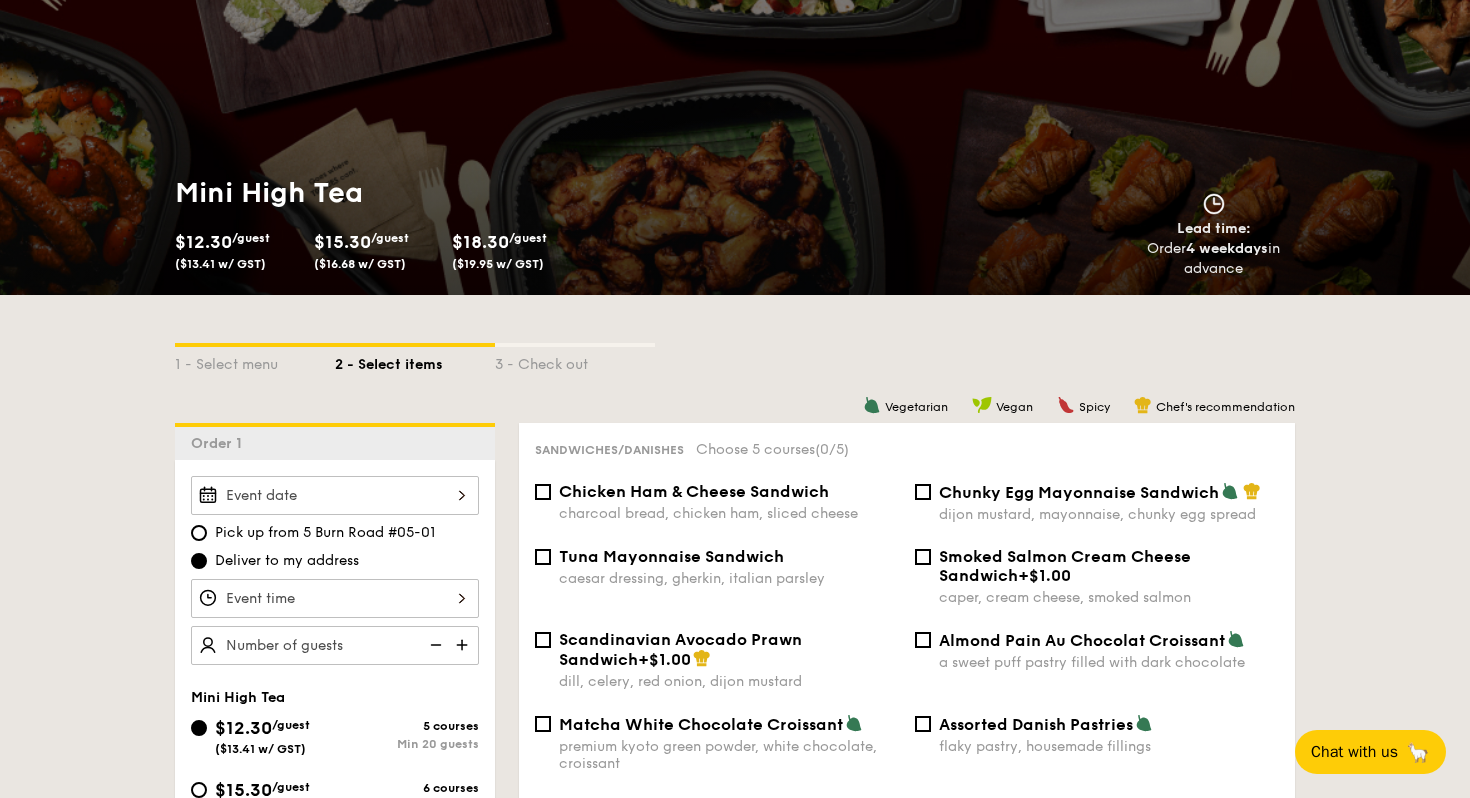 scroll, scrollTop: 462, scrollLeft: 0, axis: vertical 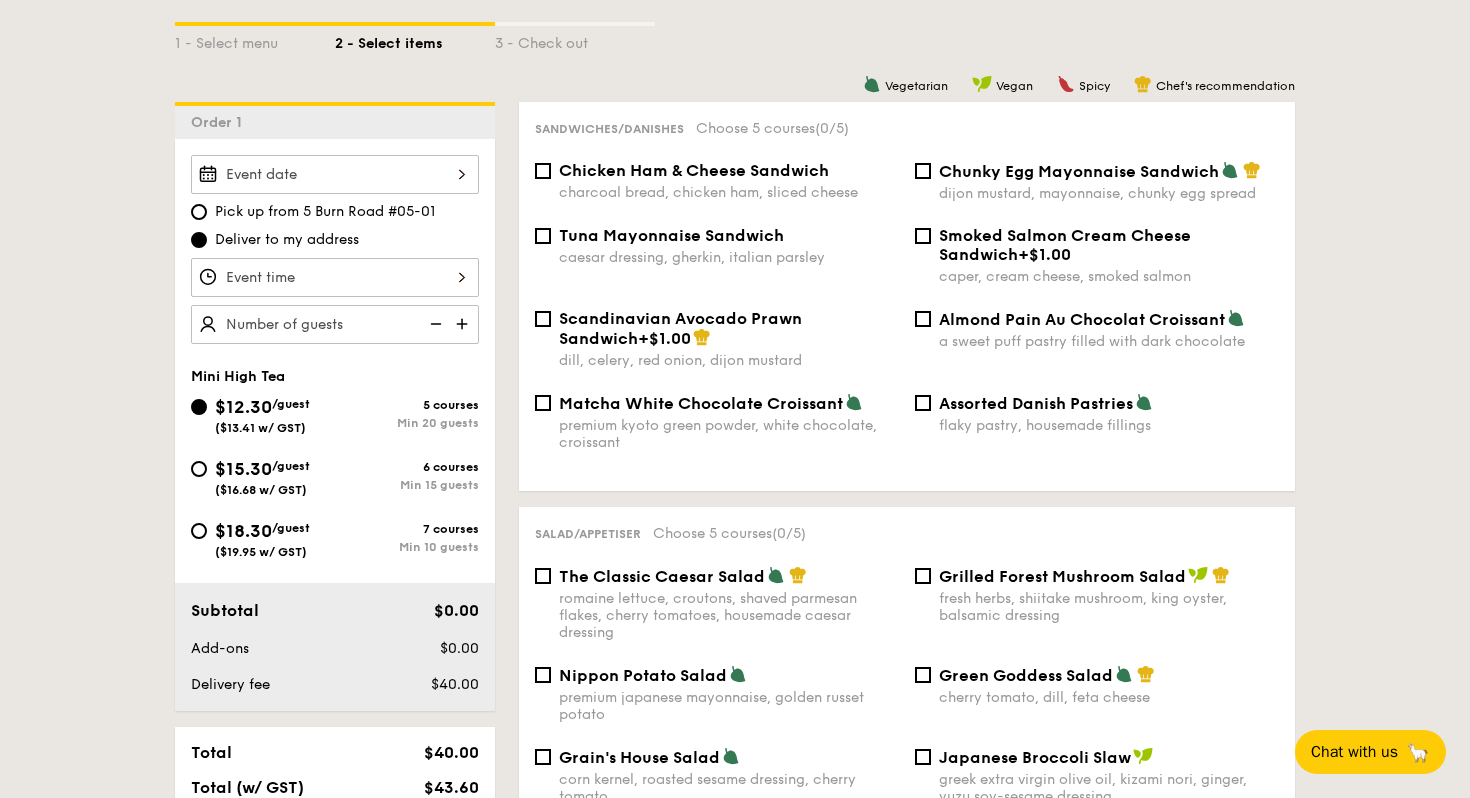 click on "/guest" at bounding box center (291, 528) 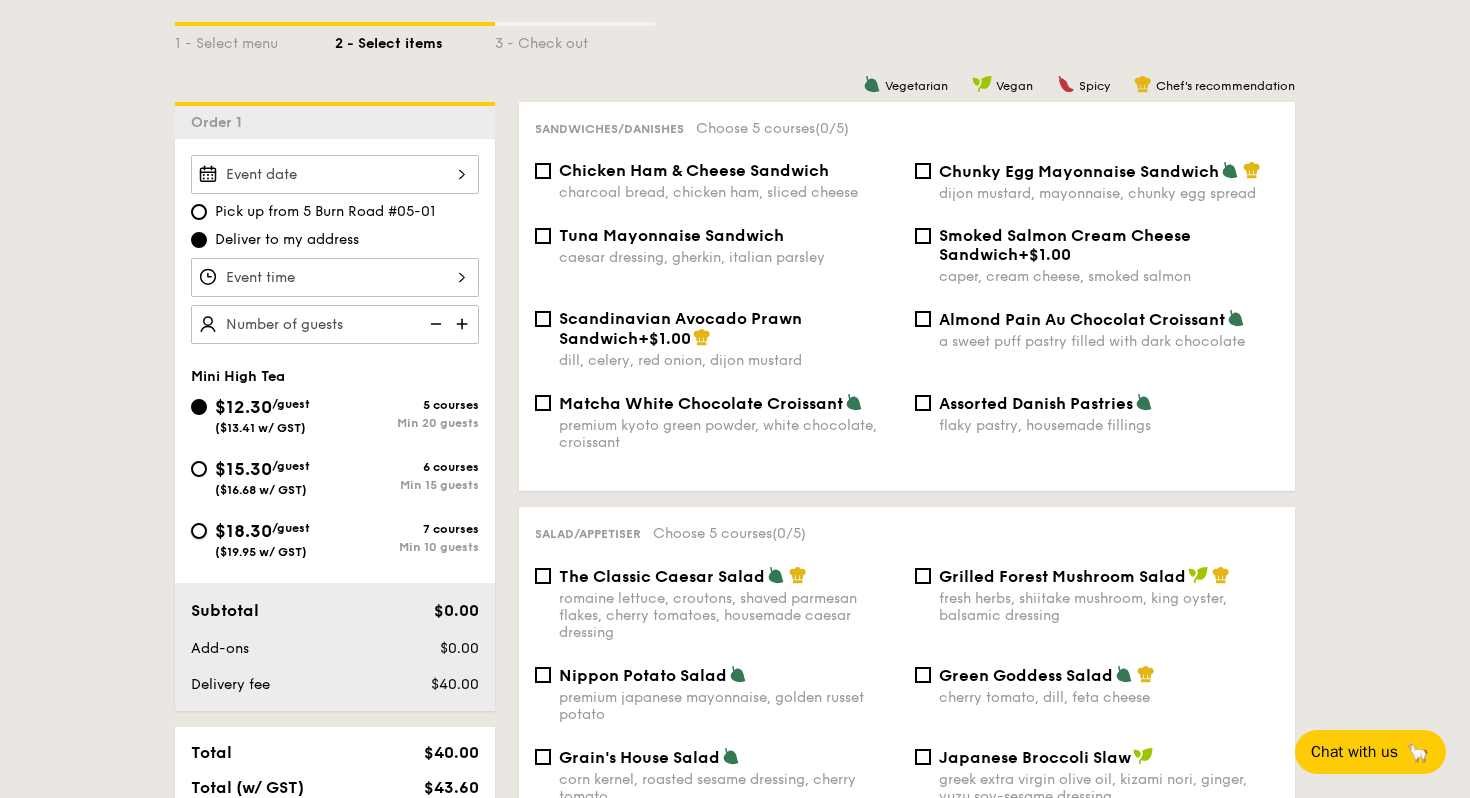 click on "$18.30
/guest
($19.95 w/ GST)
7 courses
Min 10 guests" at bounding box center (199, 531) 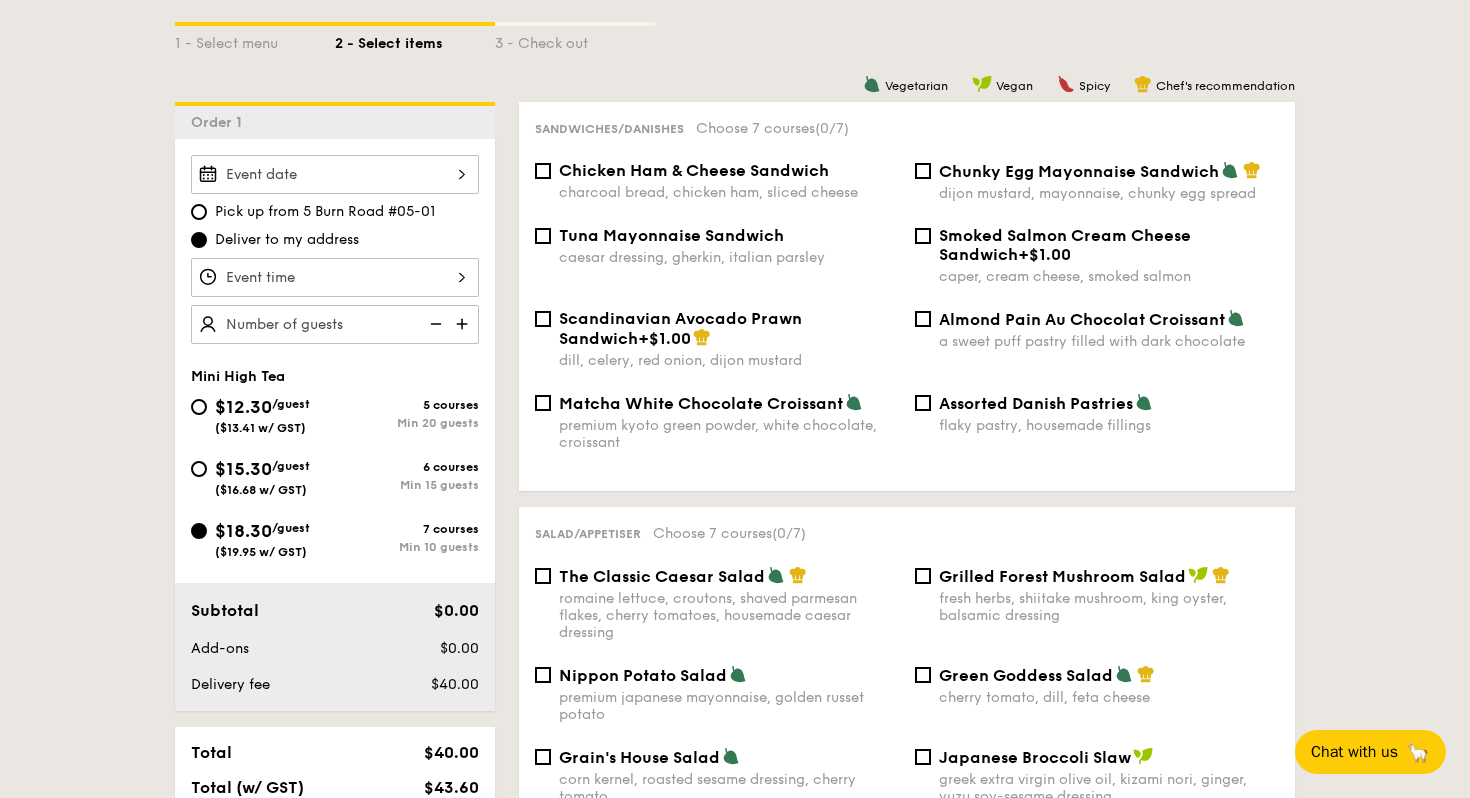 click at bounding box center (464, 324) 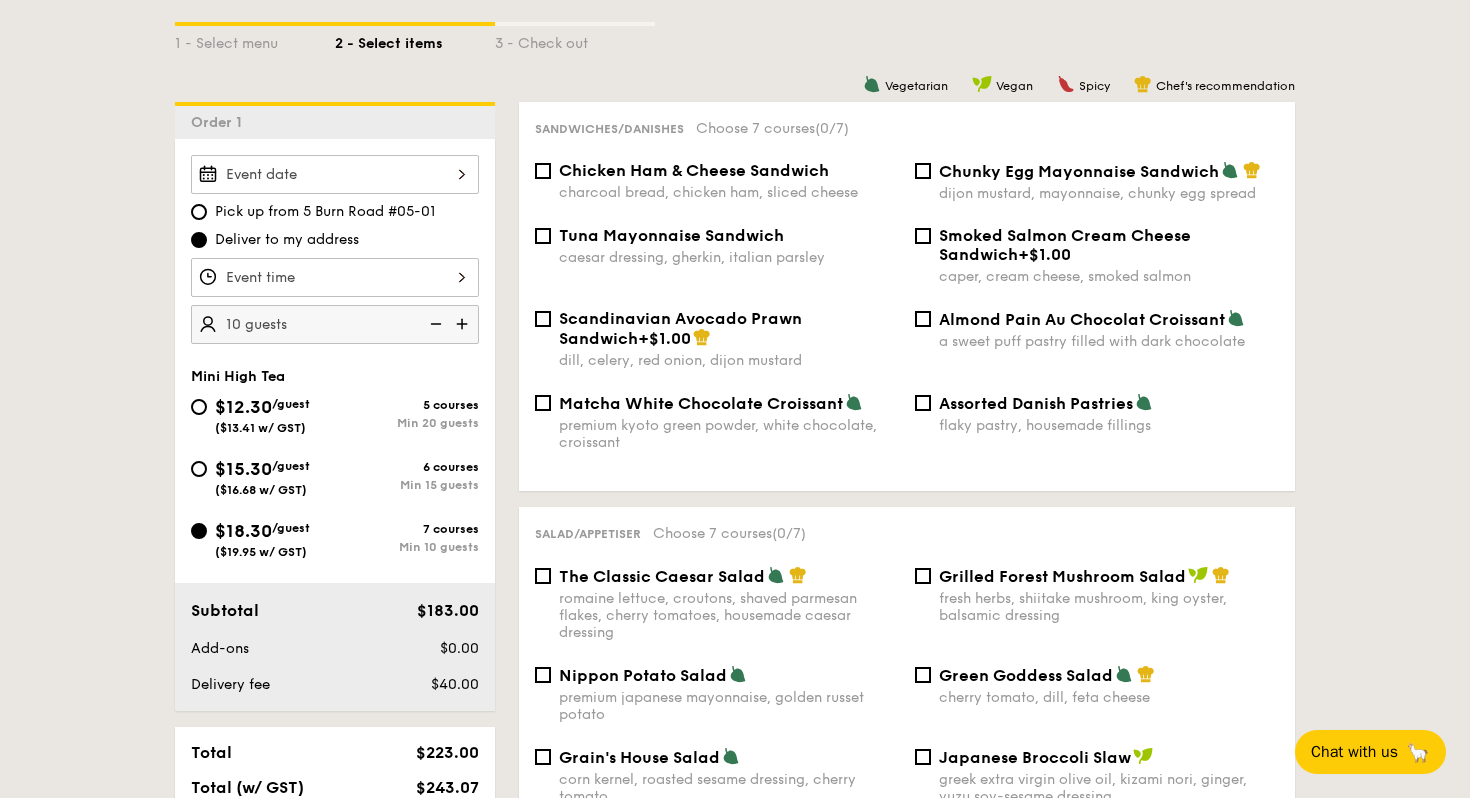 click at bounding box center [335, 277] 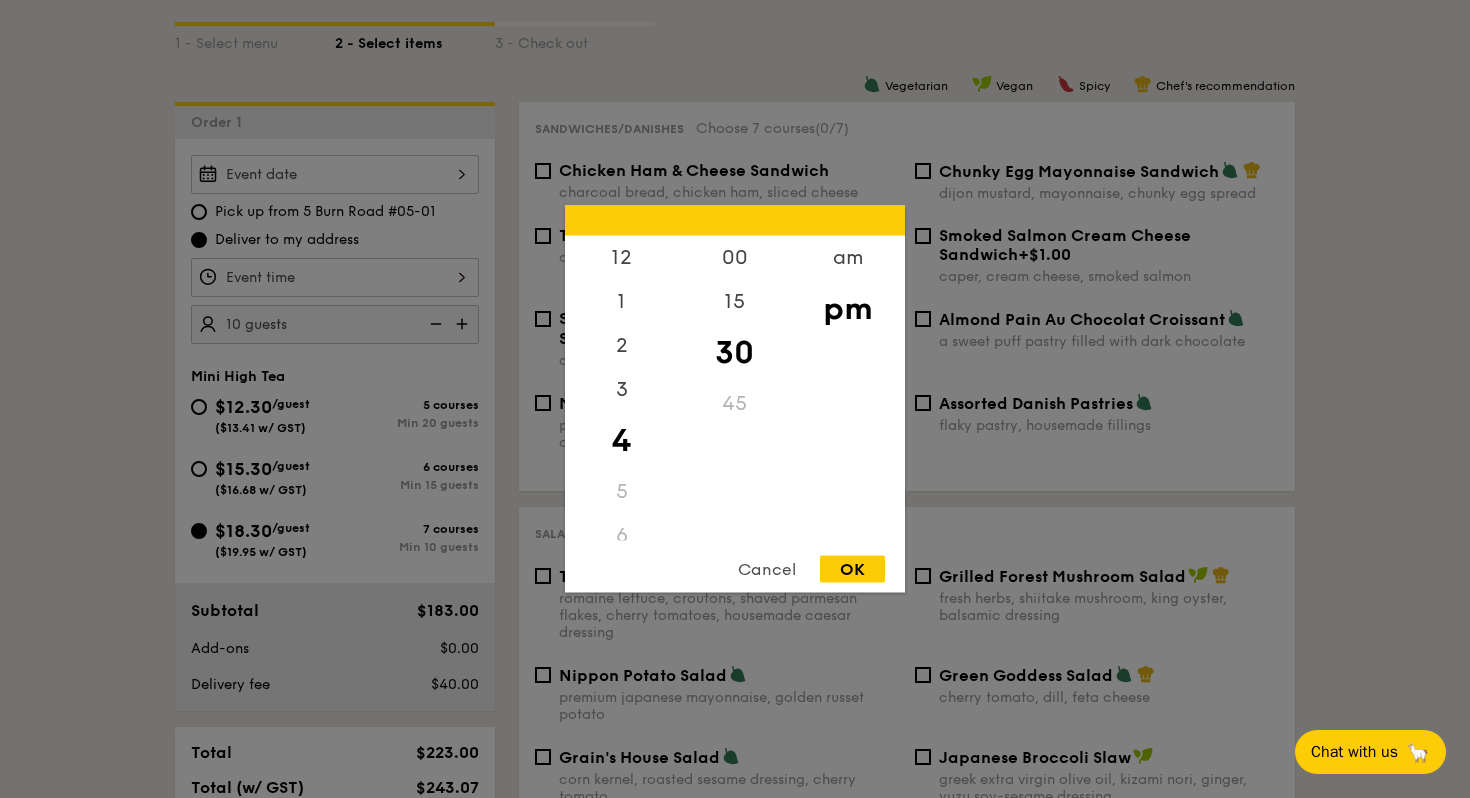 click at bounding box center [735, 399] 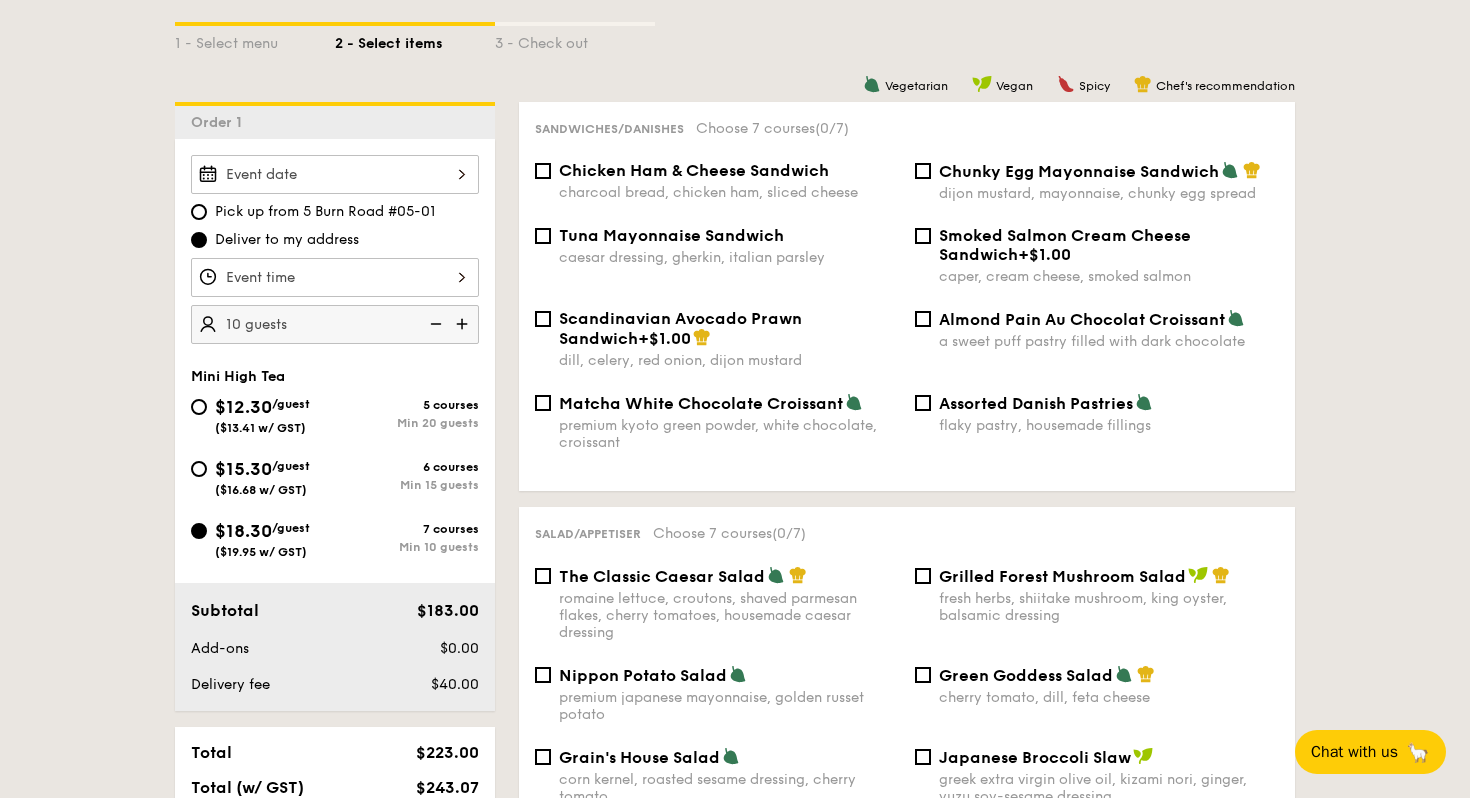 click at bounding box center [335, 174] 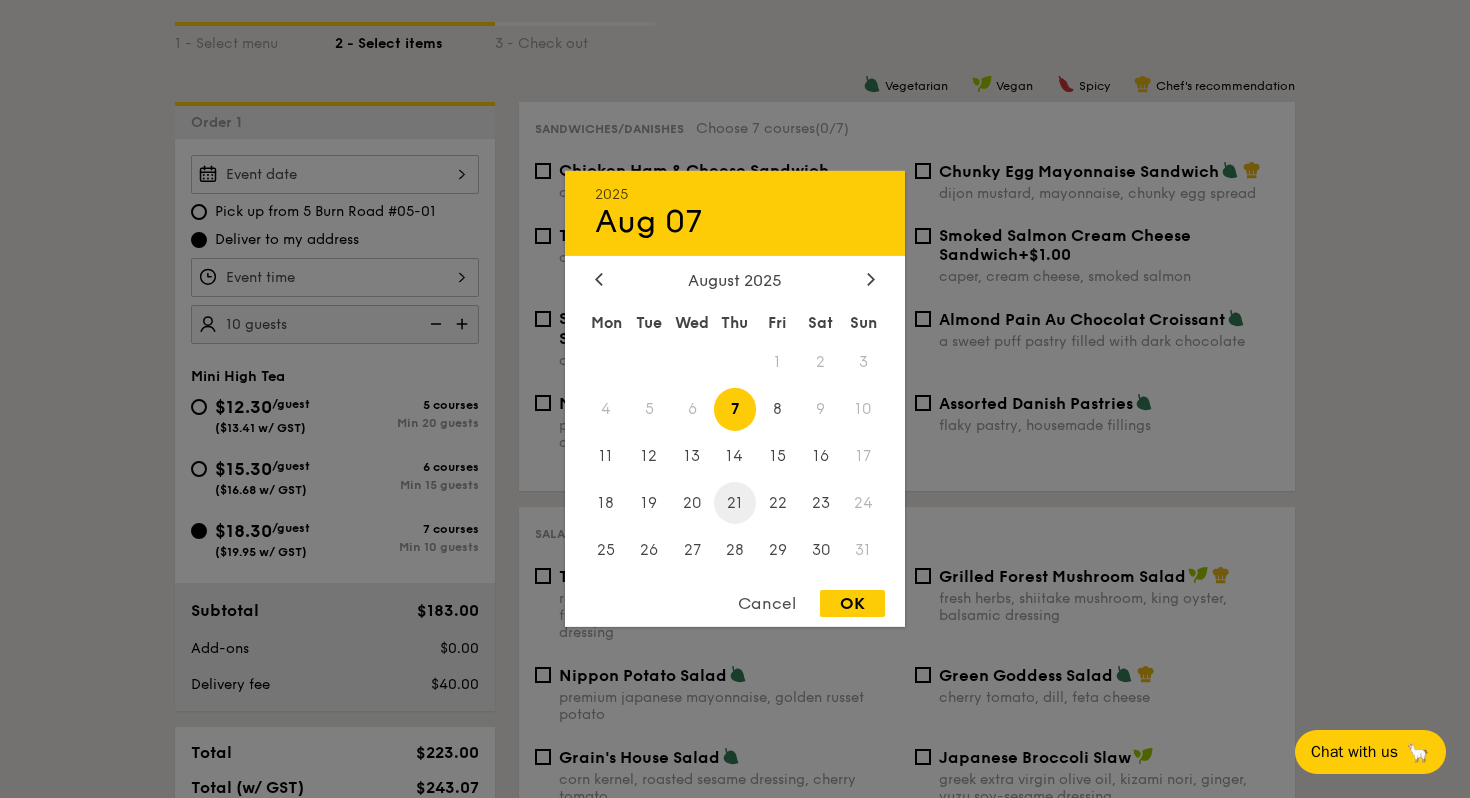 click on "21" at bounding box center (735, 502) 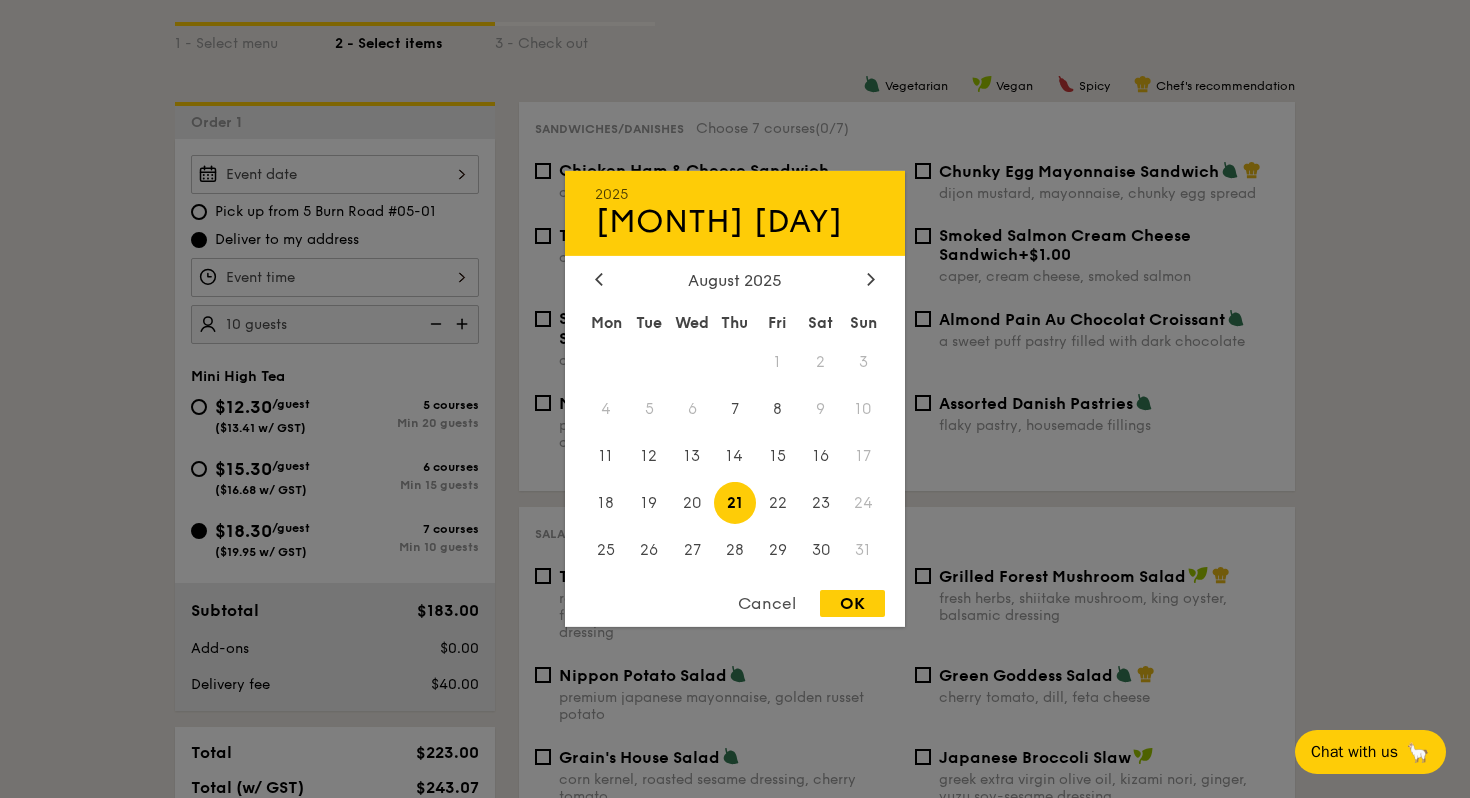 click on "OK" at bounding box center [852, 603] 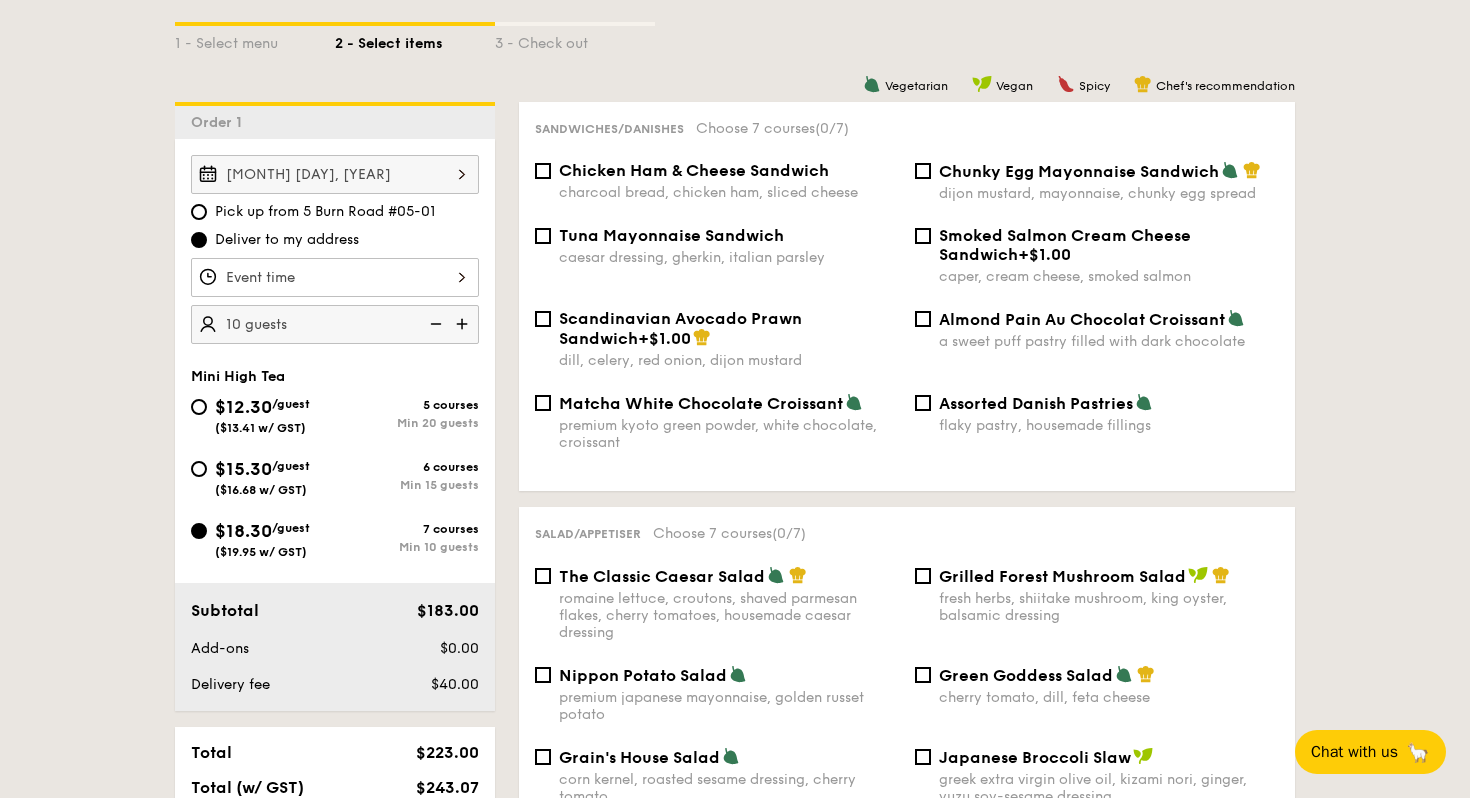 click at bounding box center (335, 277) 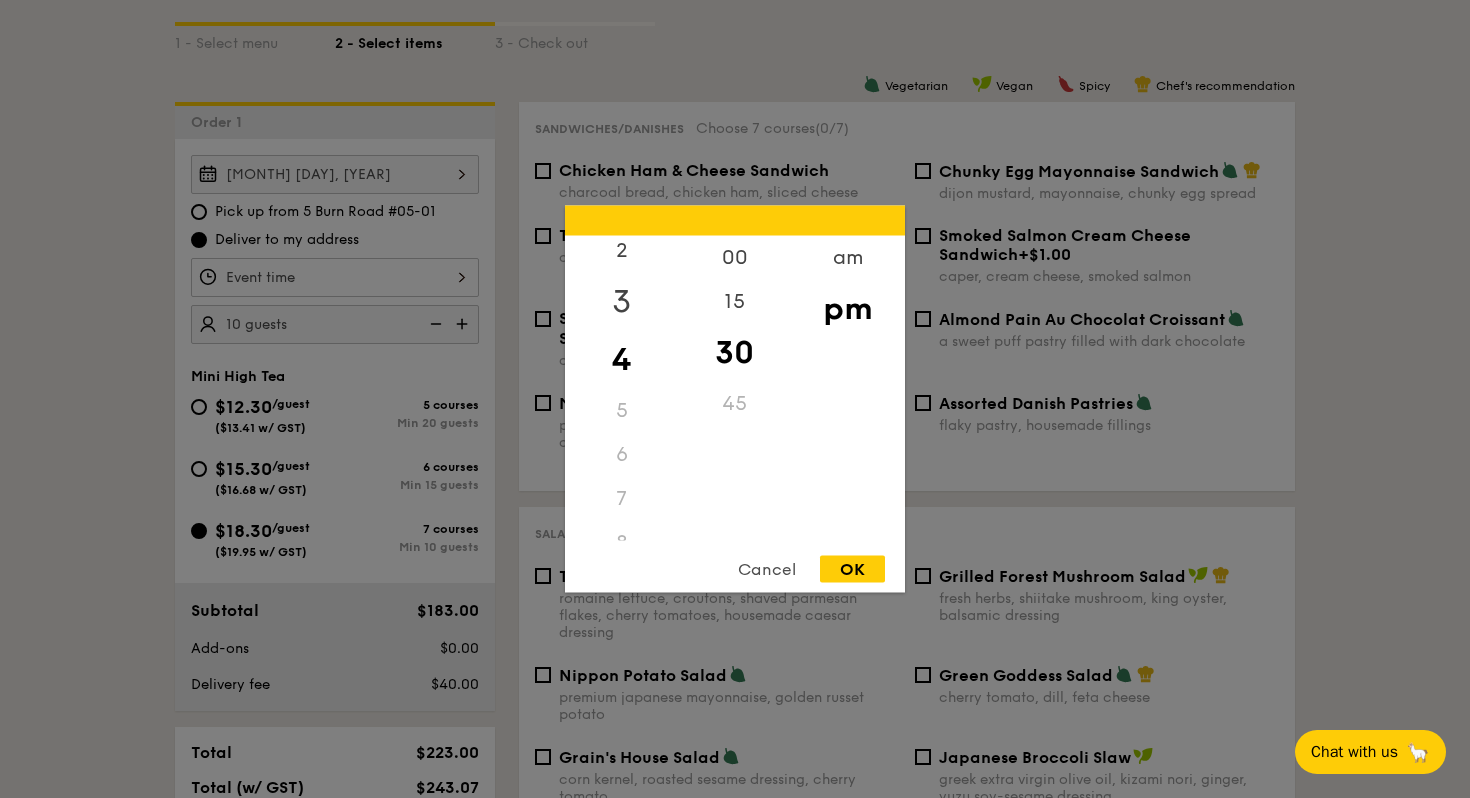 scroll, scrollTop: 96, scrollLeft: 0, axis: vertical 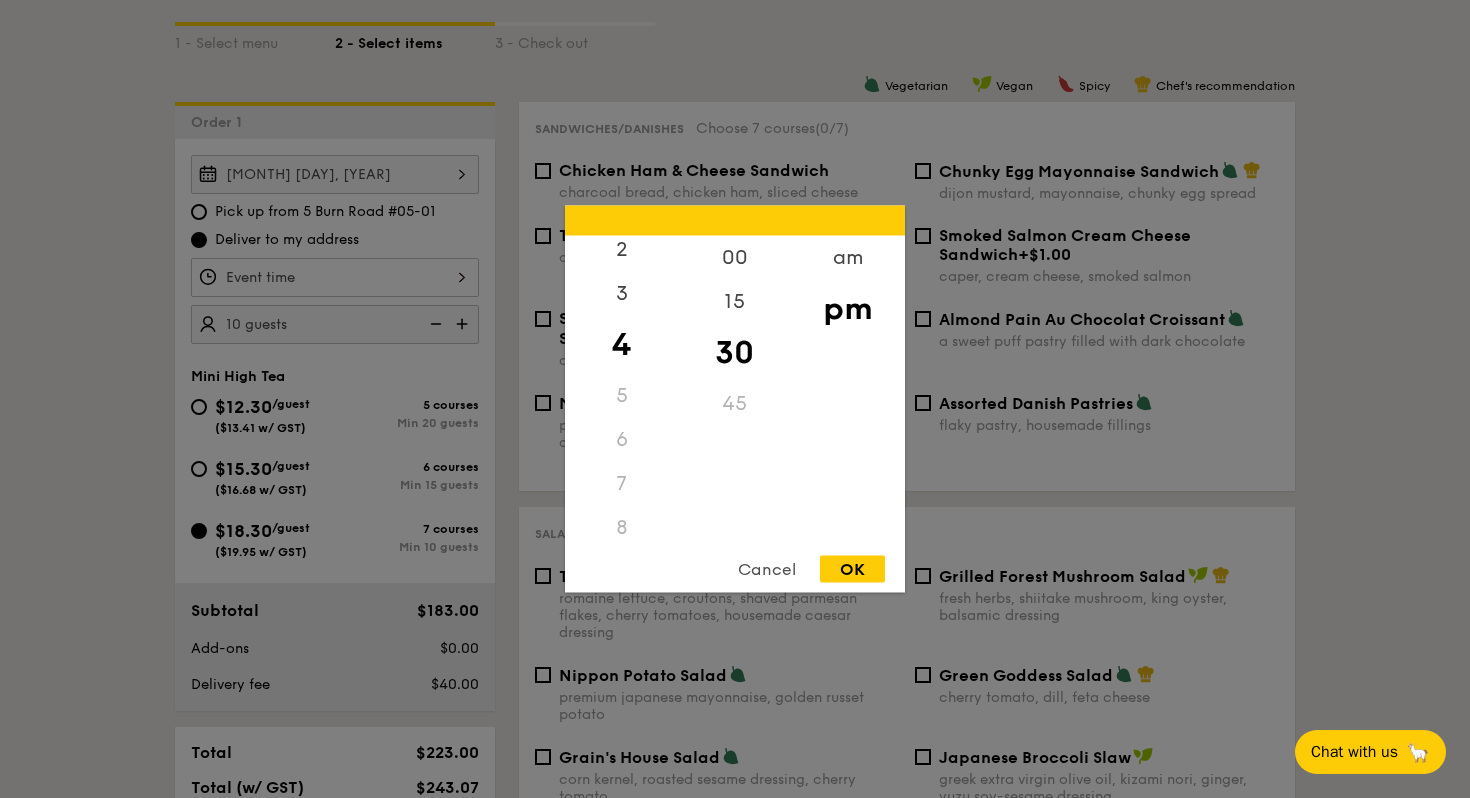 click on "5" at bounding box center (621, 396) 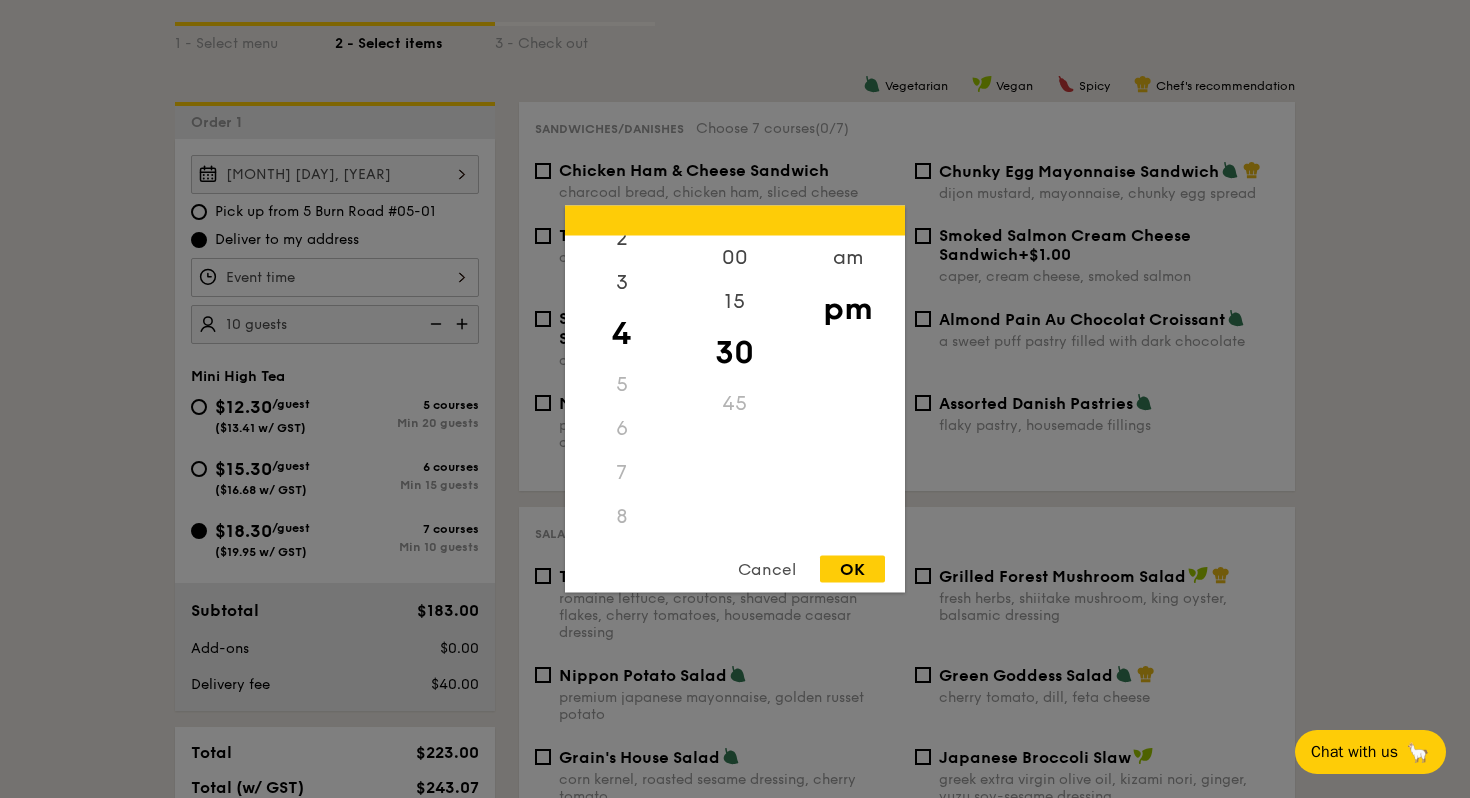 scroll, scrollTop: 0, scrollLeft: 0, axis: both 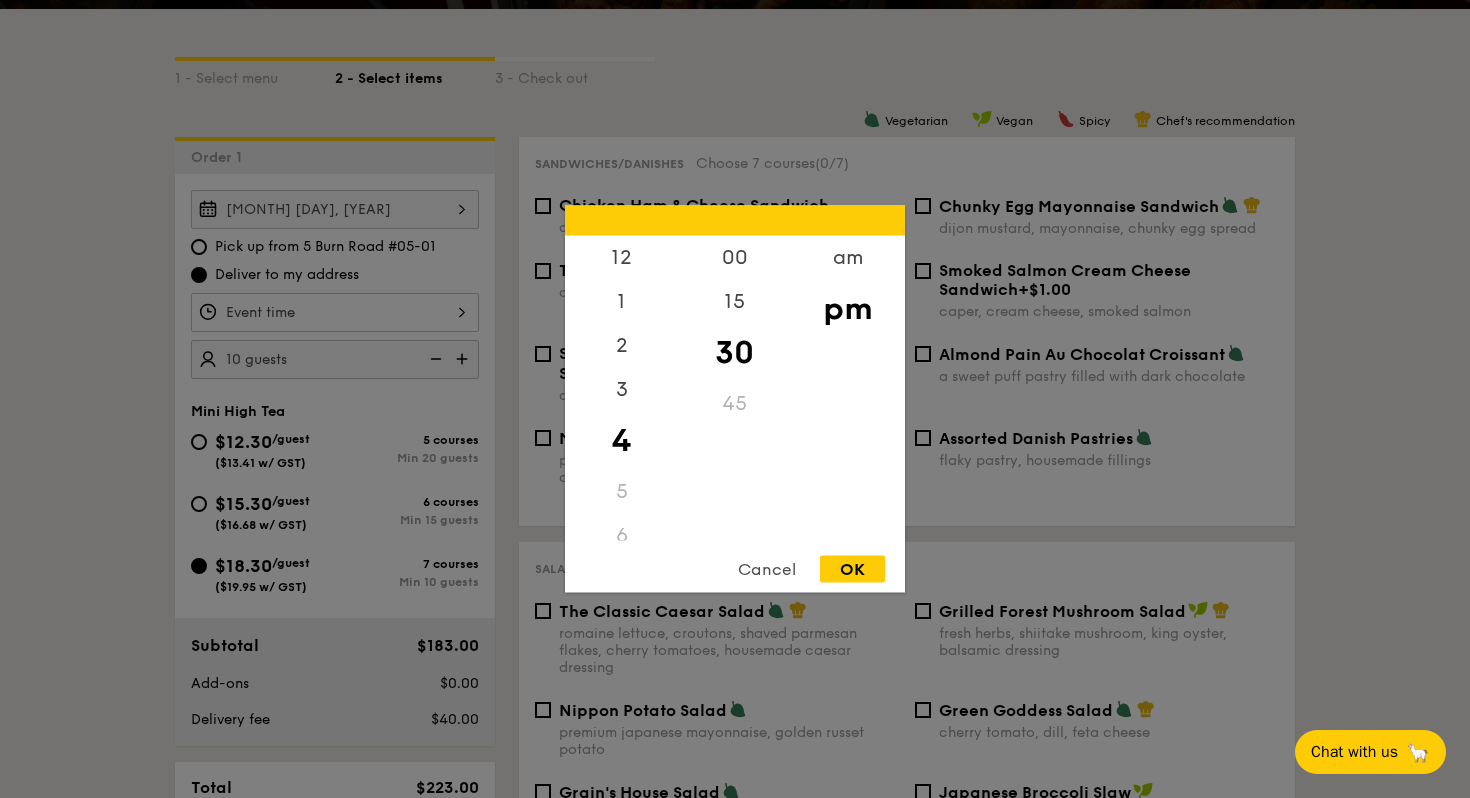 click on "4" at bounding box center [621, 441] 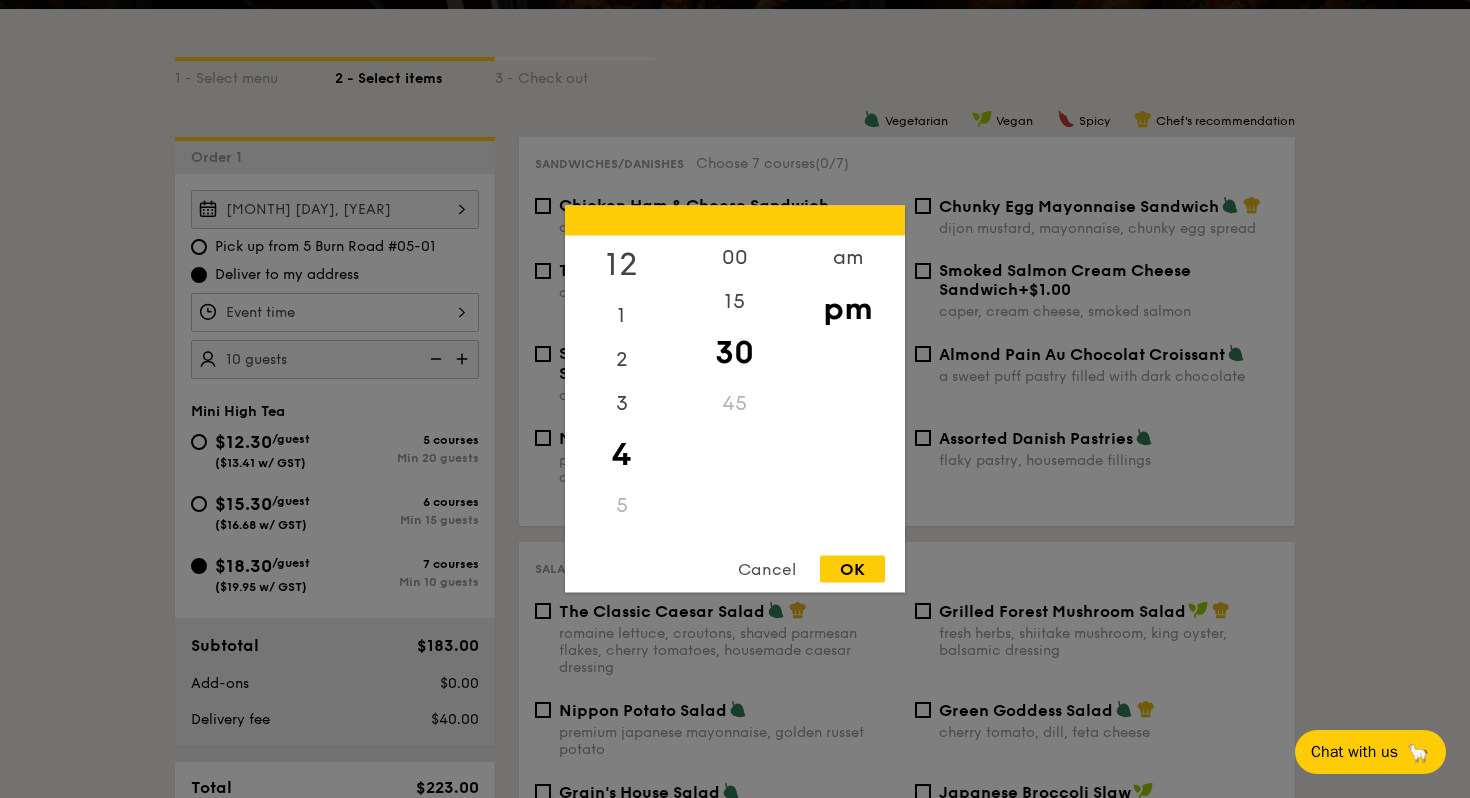 click on "12" at bounding box center (621, 265) 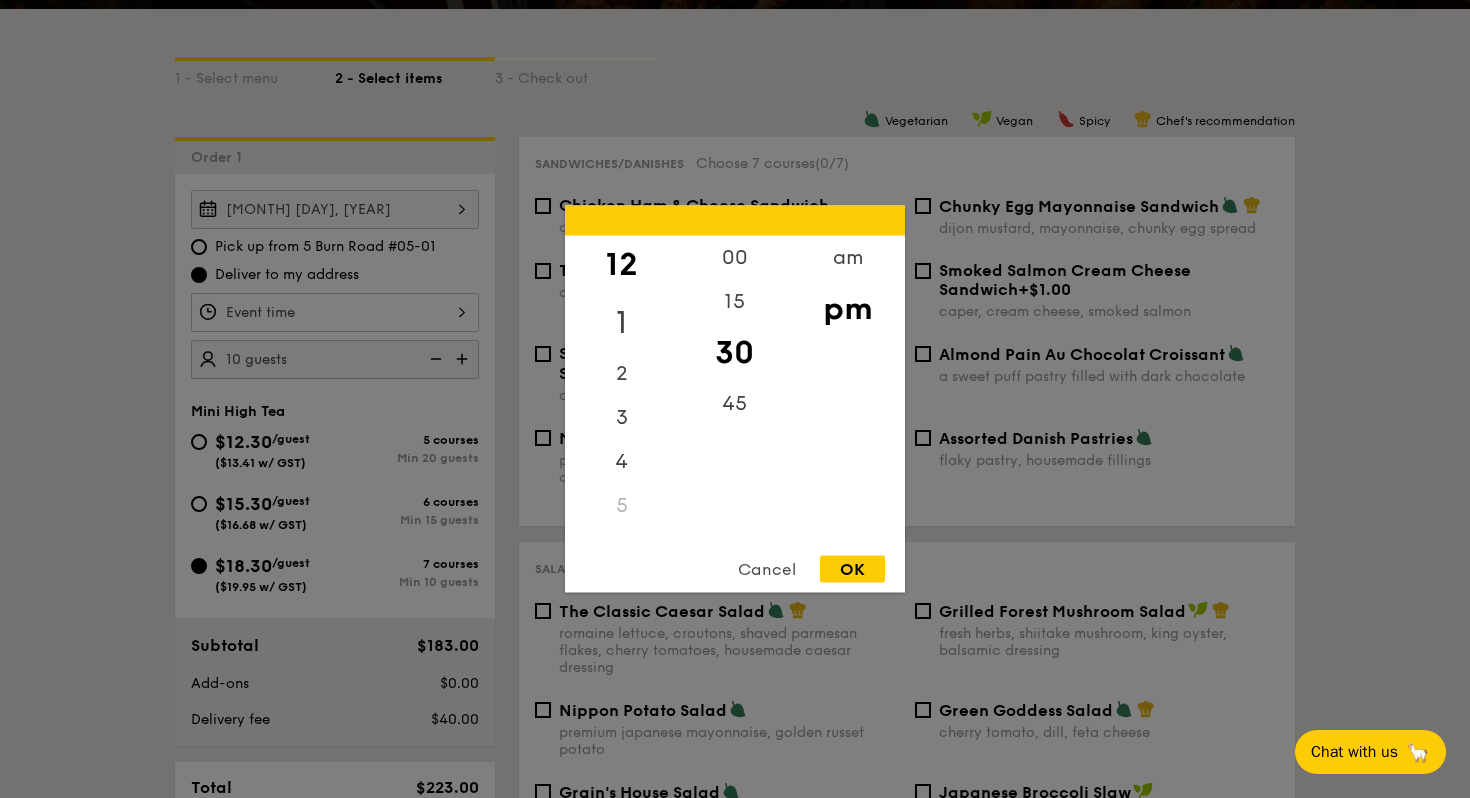 scroll, scrollTop: 56, scrollLeft: 0, axis: vertical 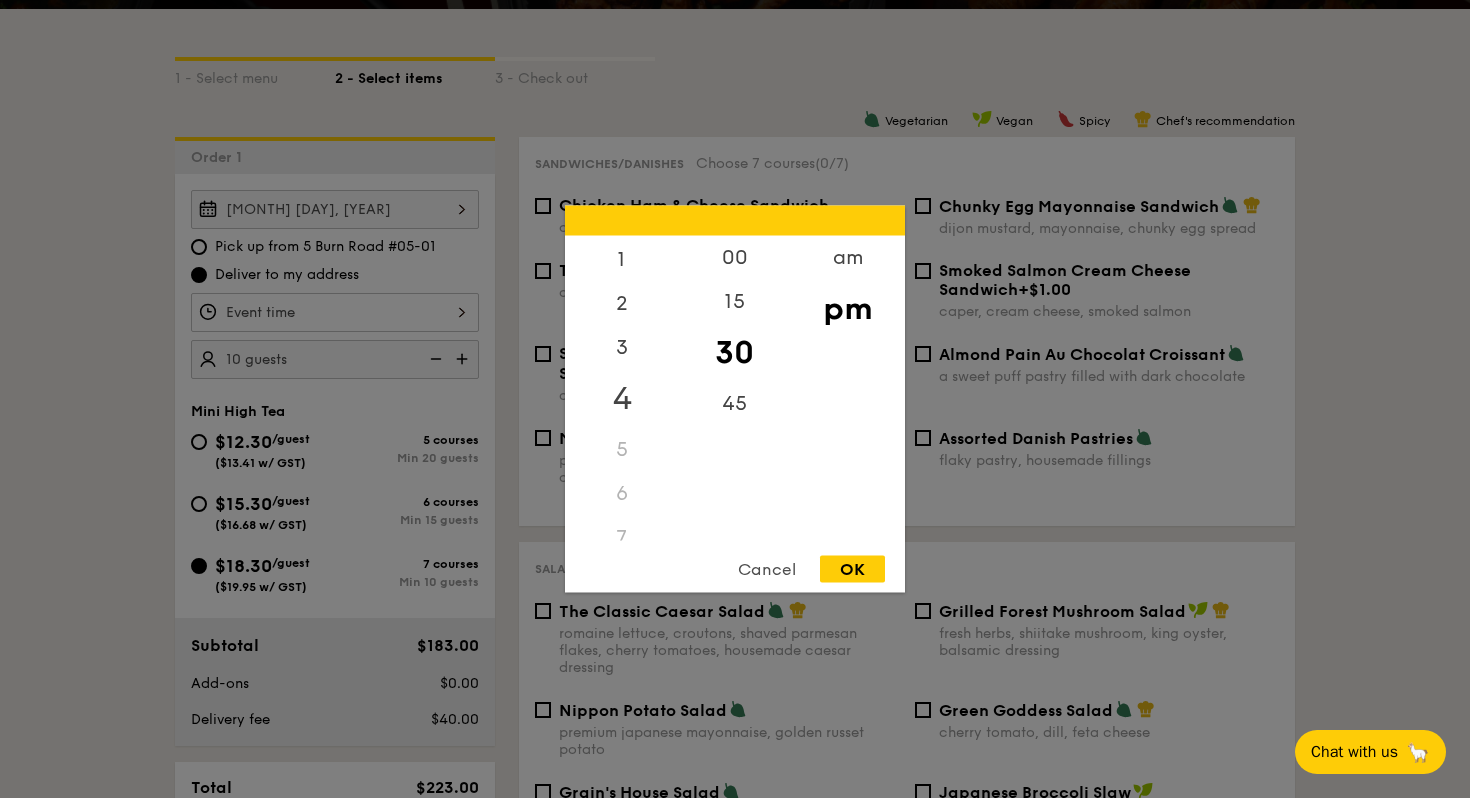 click on "4" at bounding box center (621, 399) 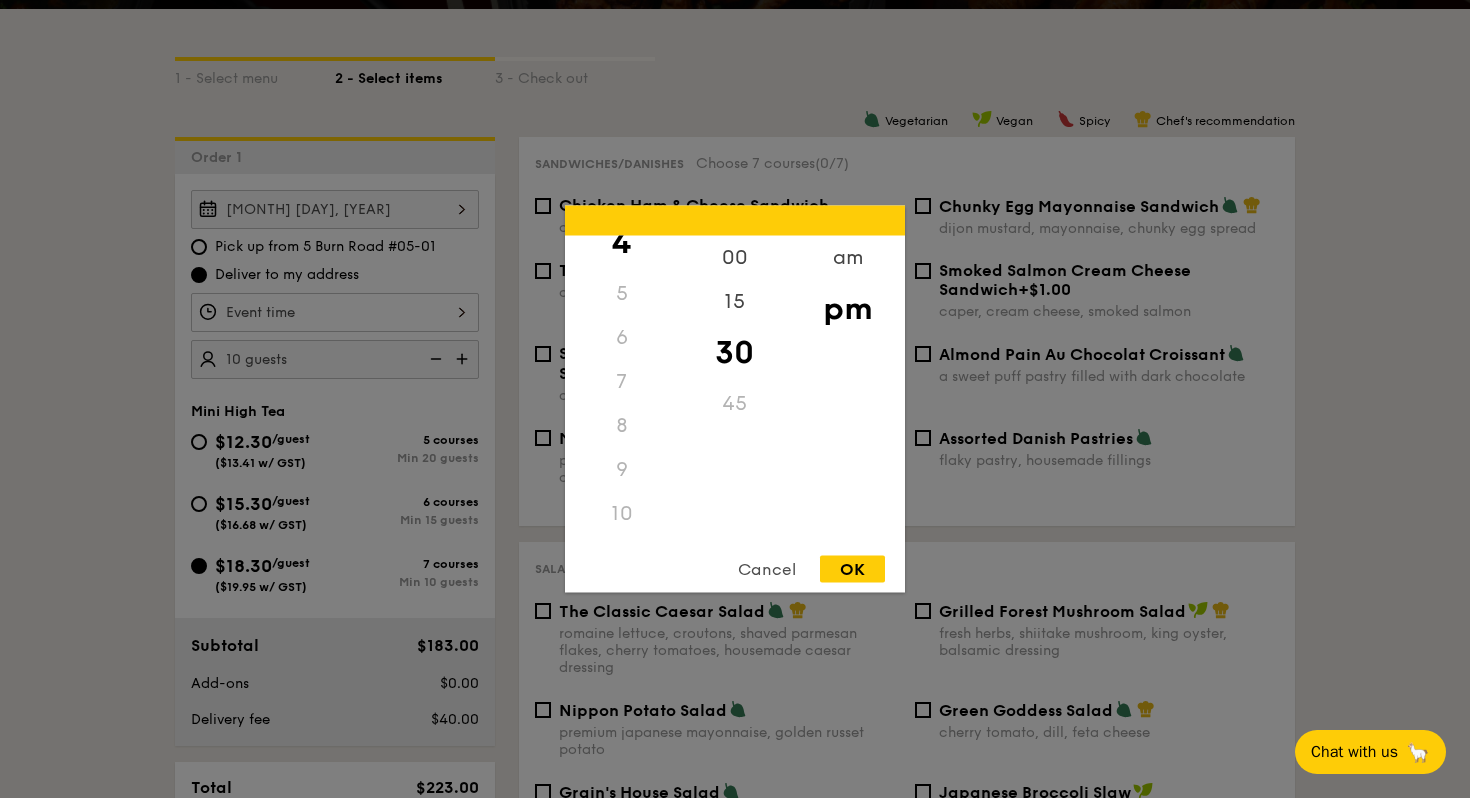 scroll, scrollTop: 237, scrollLeft: 0, axis: vertical 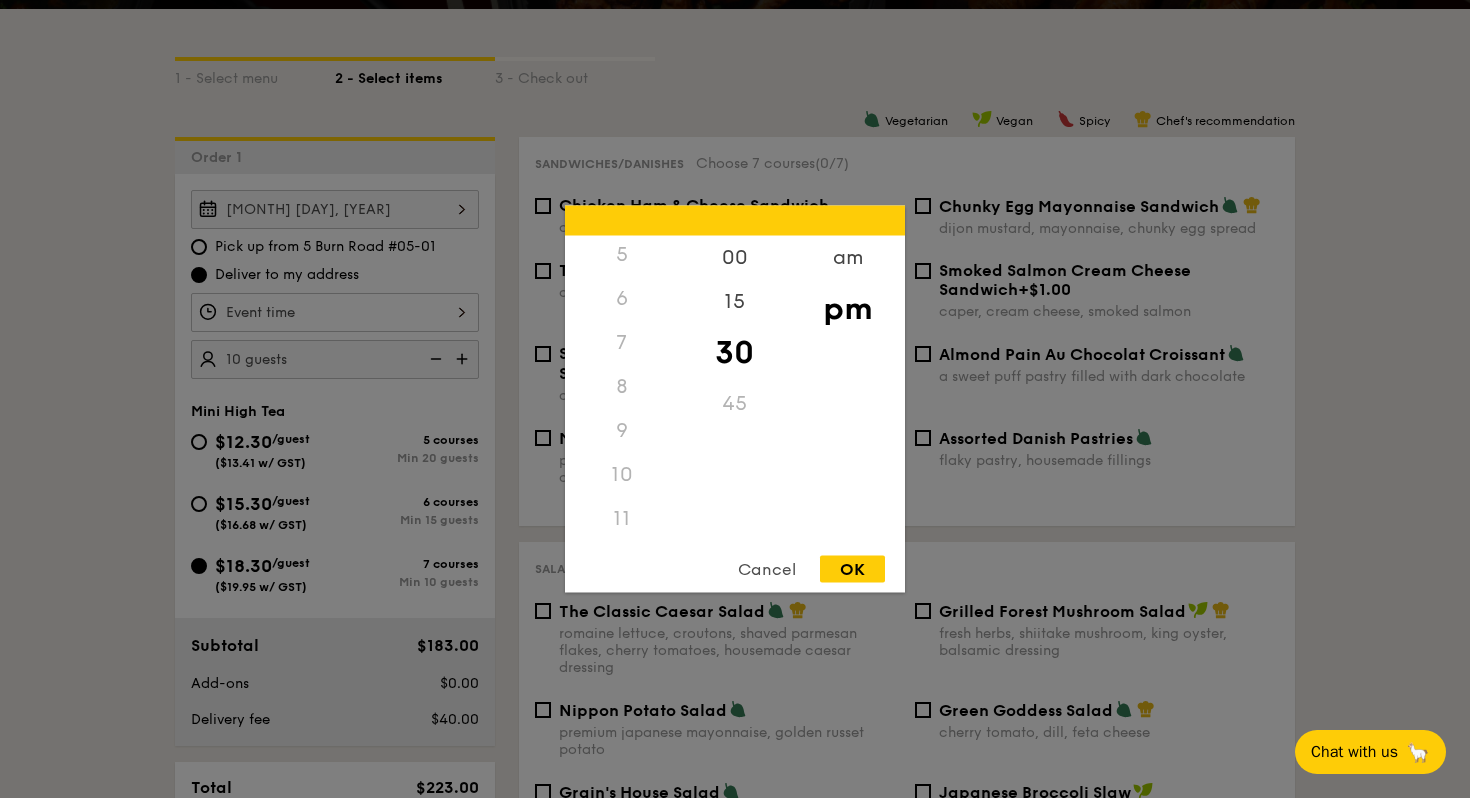 click on "OK" at bounding box center (852, 569) 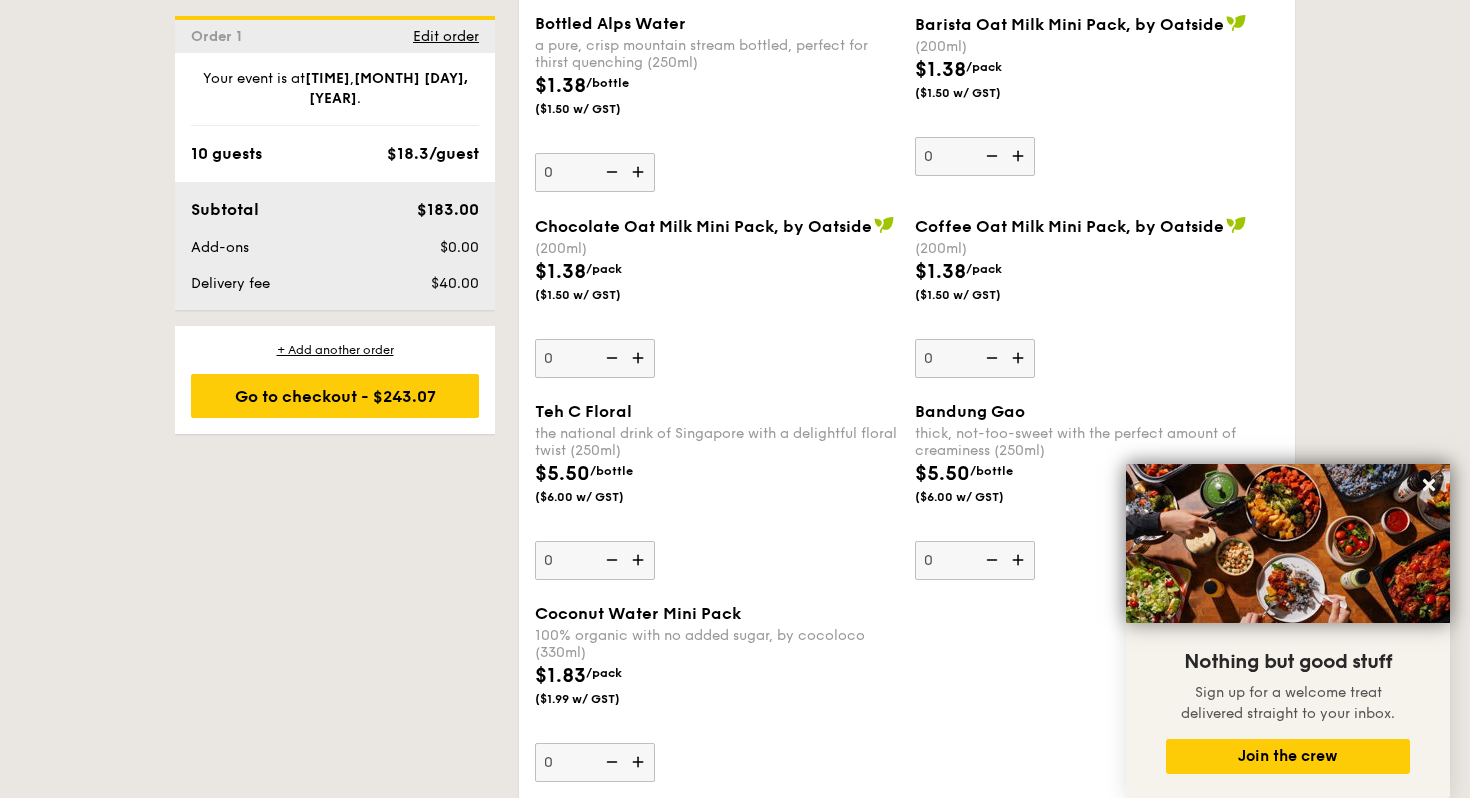 scroll, scrollTop: 3545, scrollLeft: 0, axis: vertical 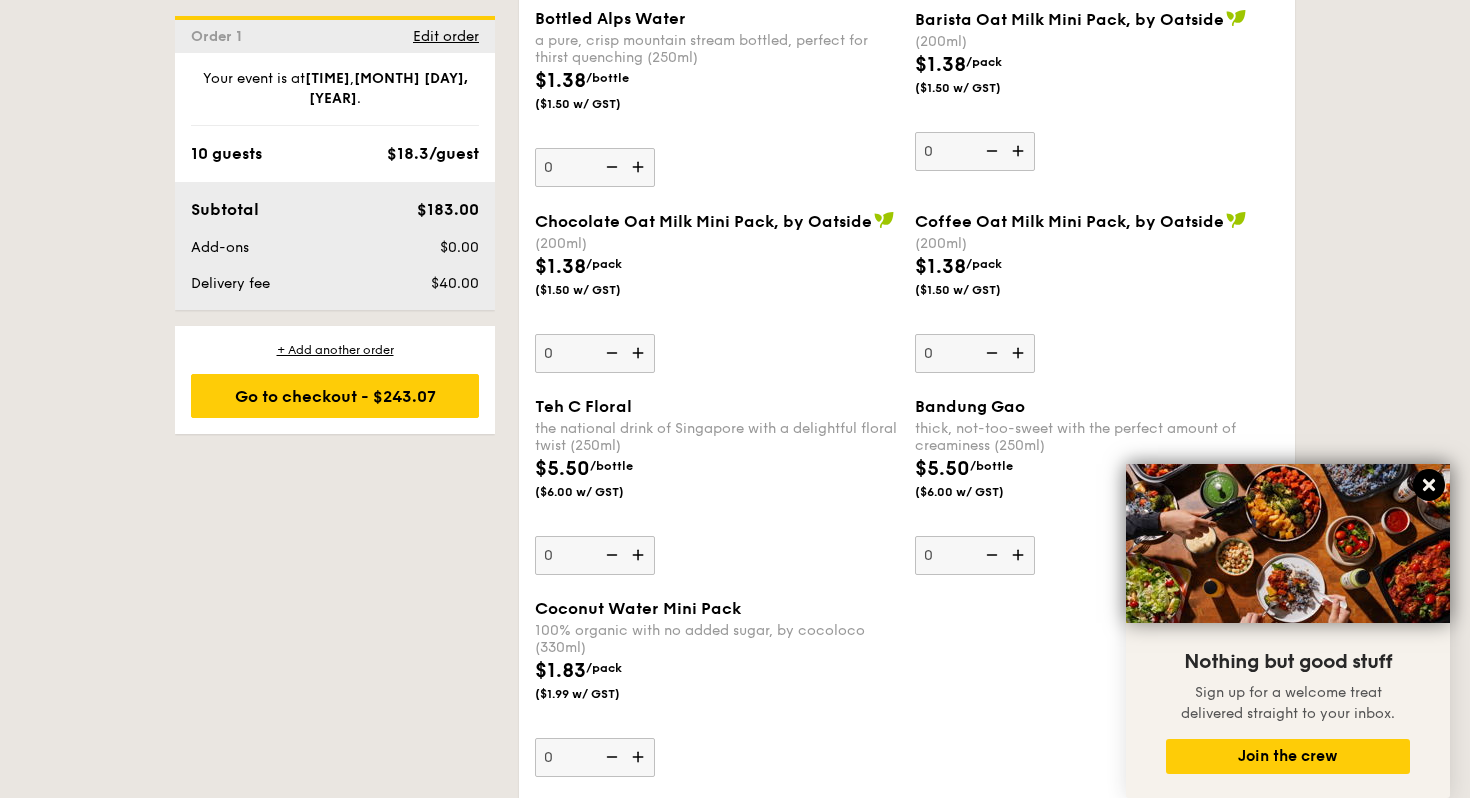 click 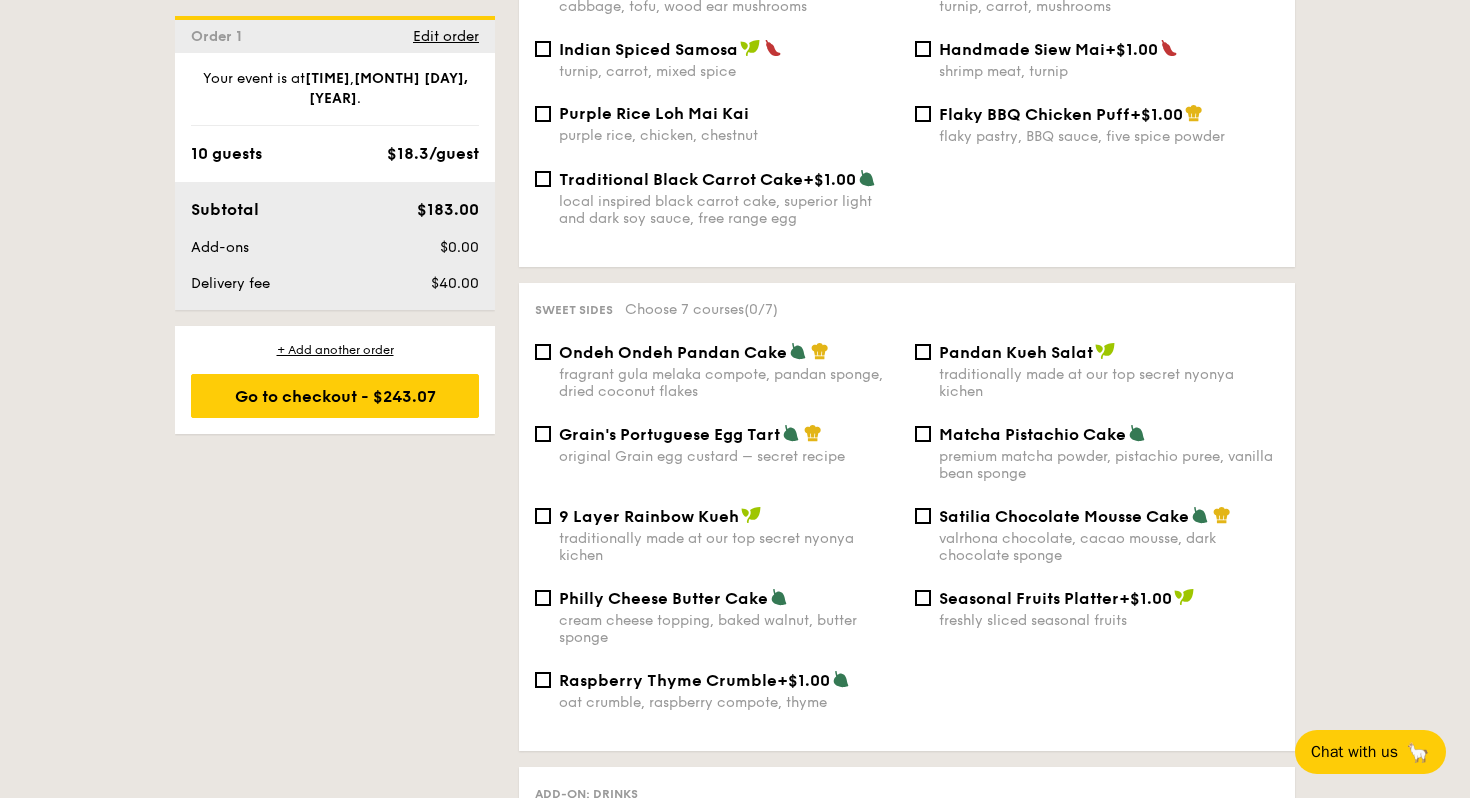 scroll, scrollTop: 1880, scrollLeft: 0, axis: vertical 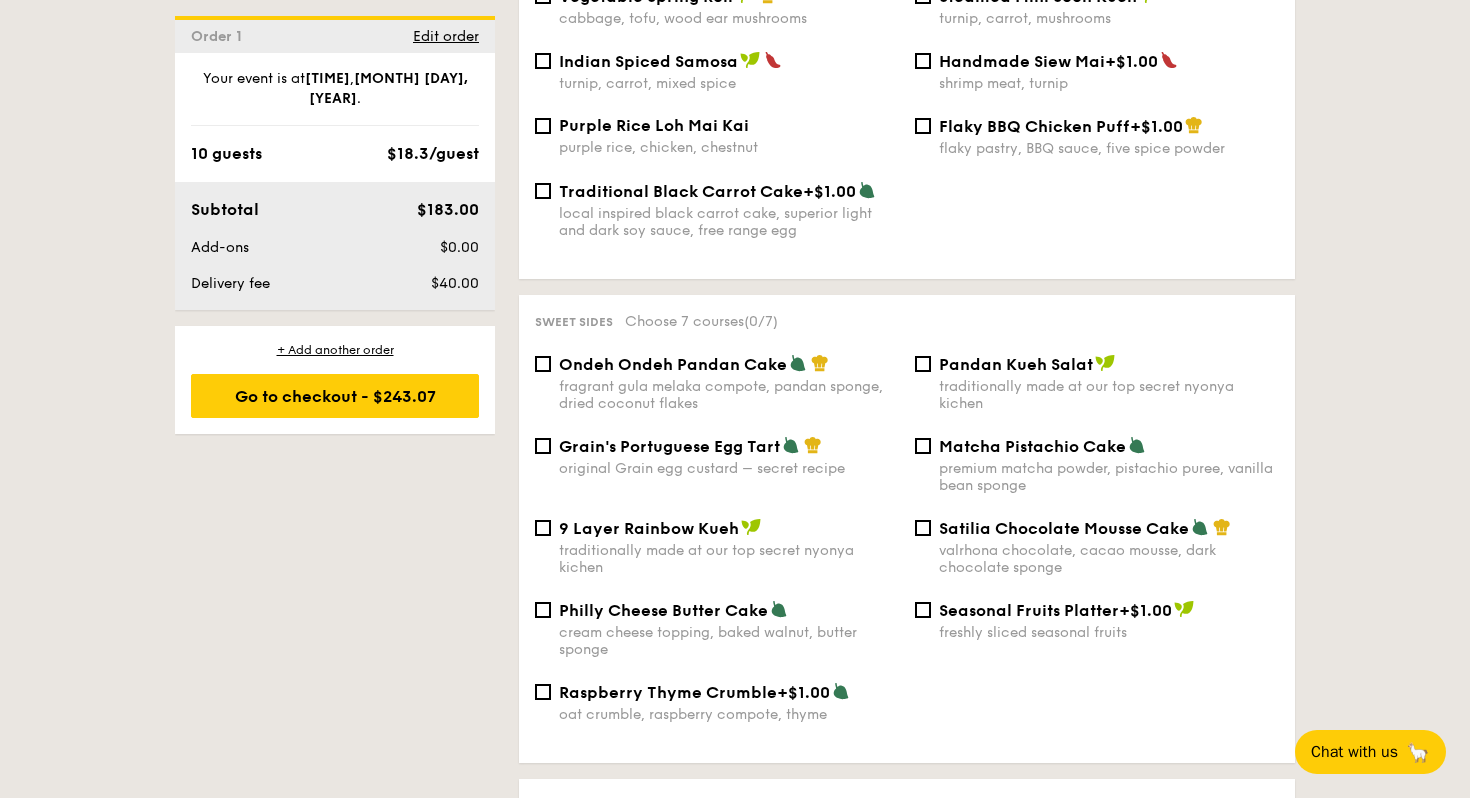 click on "fragrant gula melaka compote, pandan sponge, dried coconut flakes" at bounding box center (729, 395) 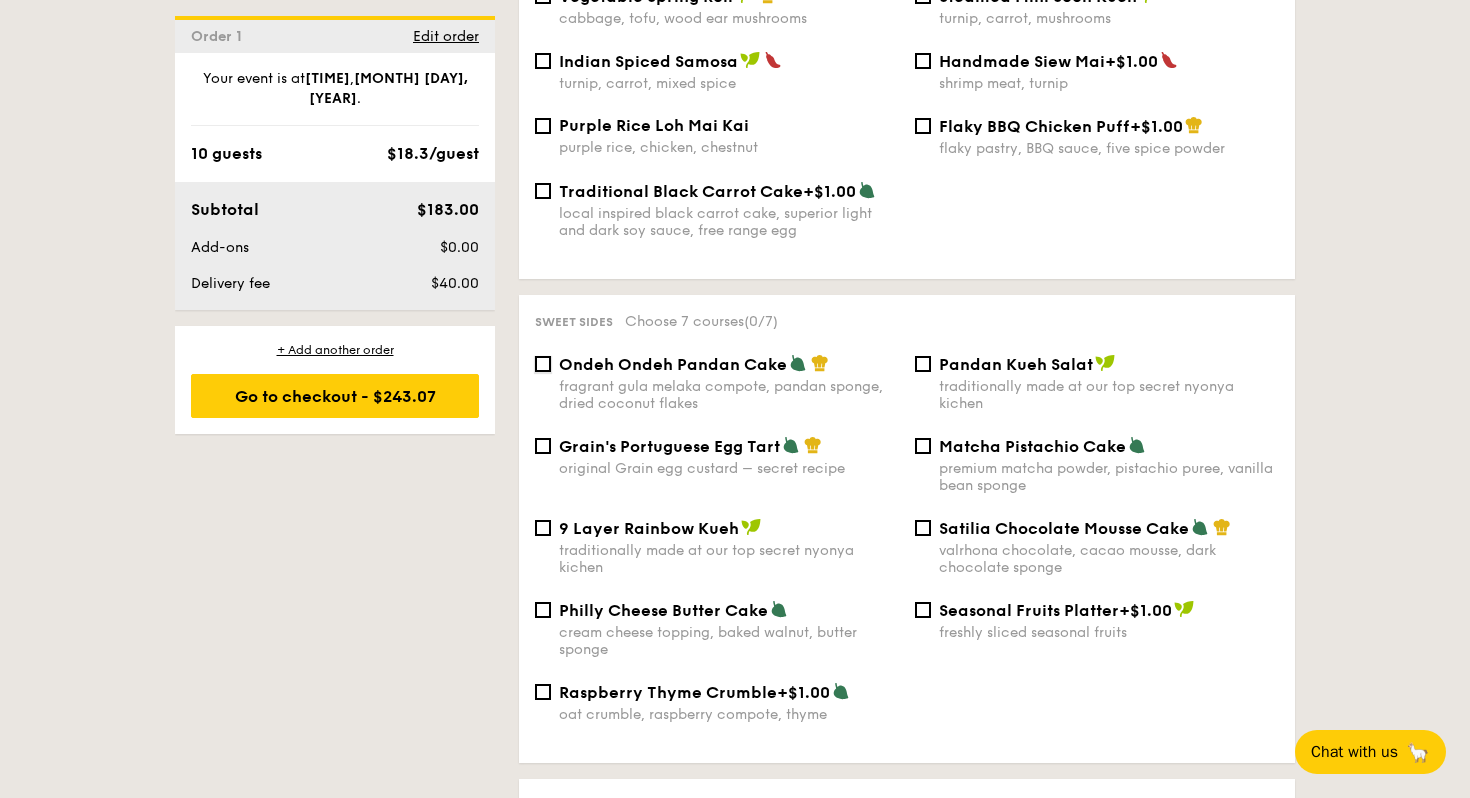 click on "Ondeh Ondeh Pandan Cake fragrant gula melaka compote, pandan sponge, dried coconut flakes" at bounding box center (543, 364) 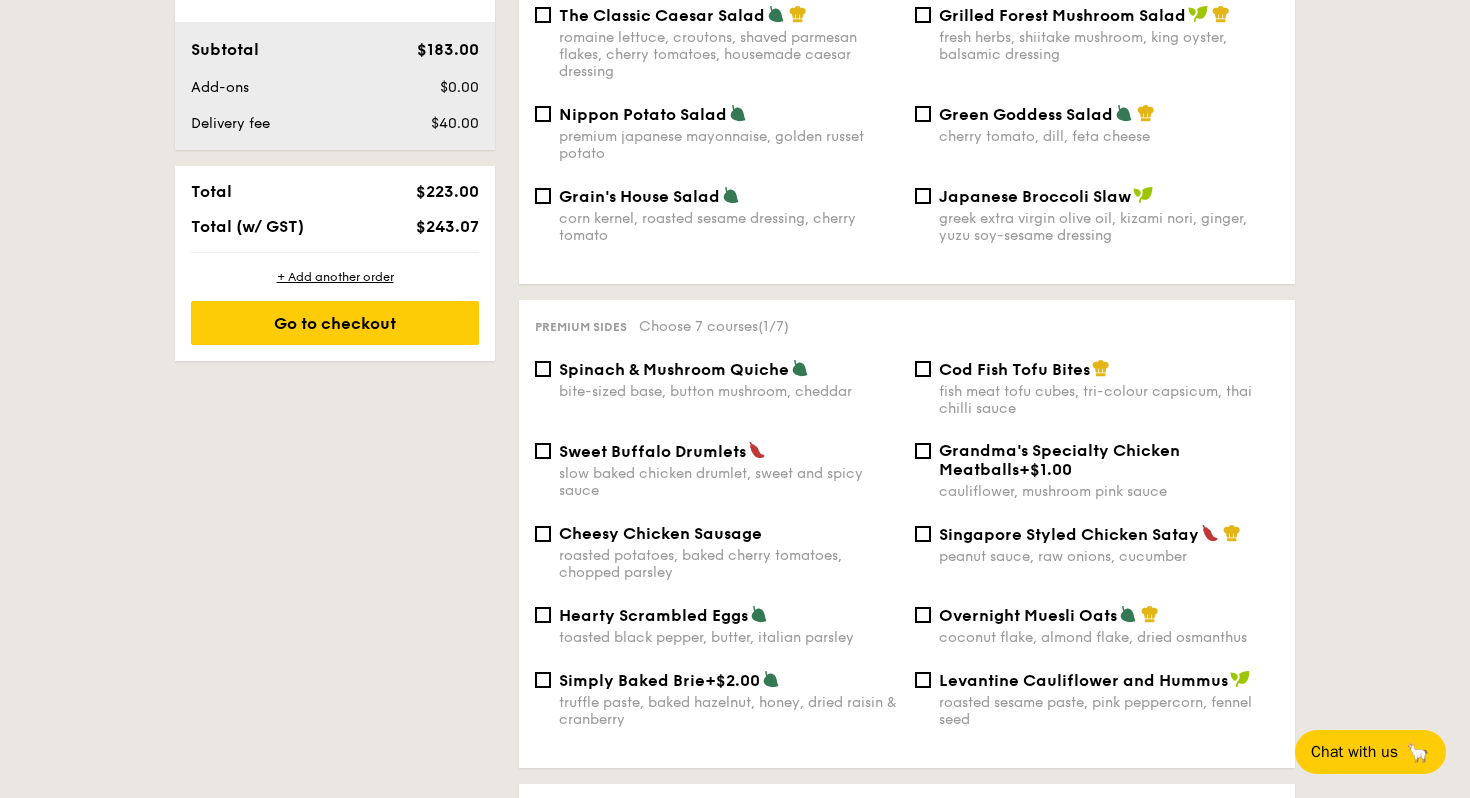 scroll, scrollTop: 1020, scrollLeft: 0, axis: vertical 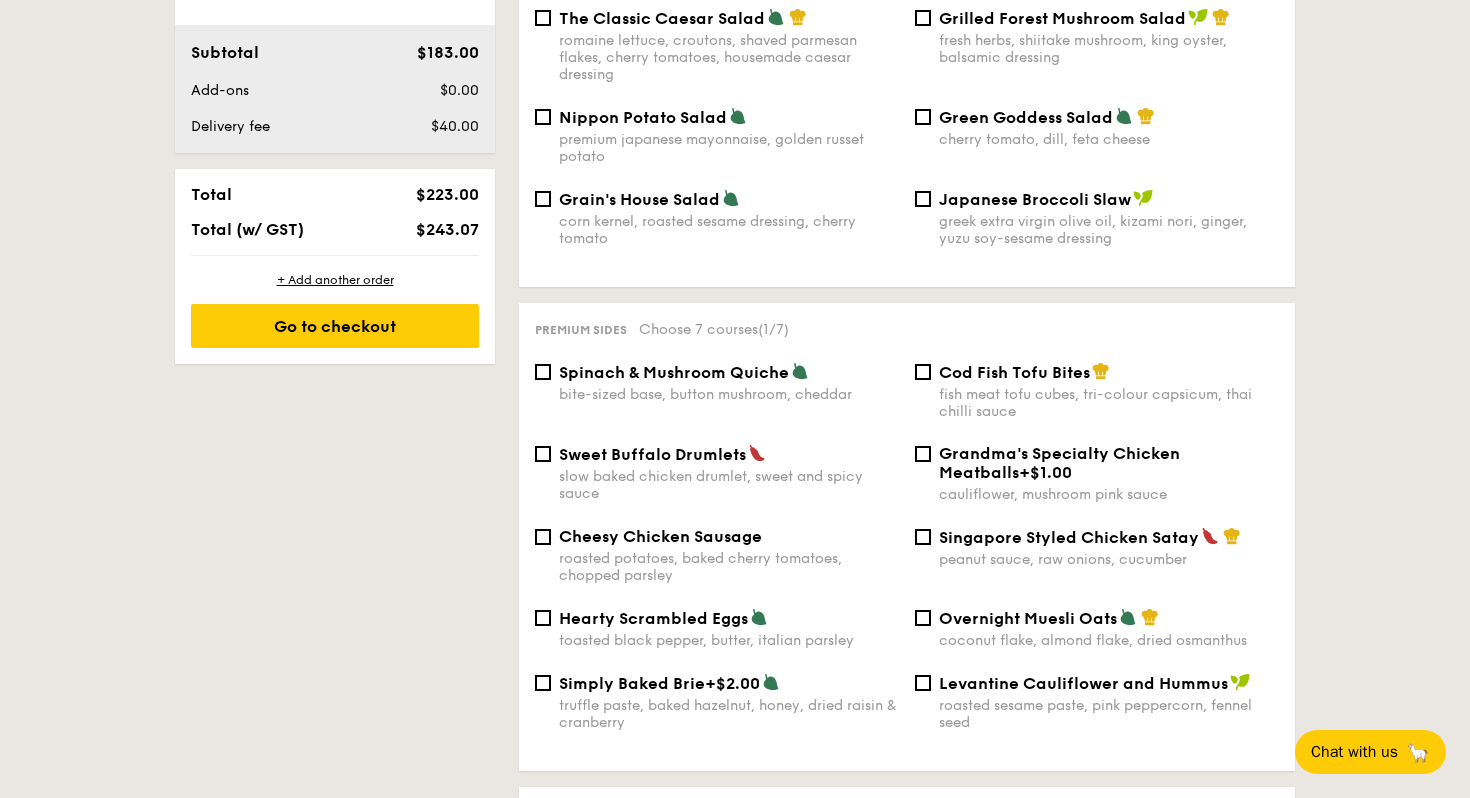 click on "Cod Fish Tofu Bites" at bounding box center [1014, 372] 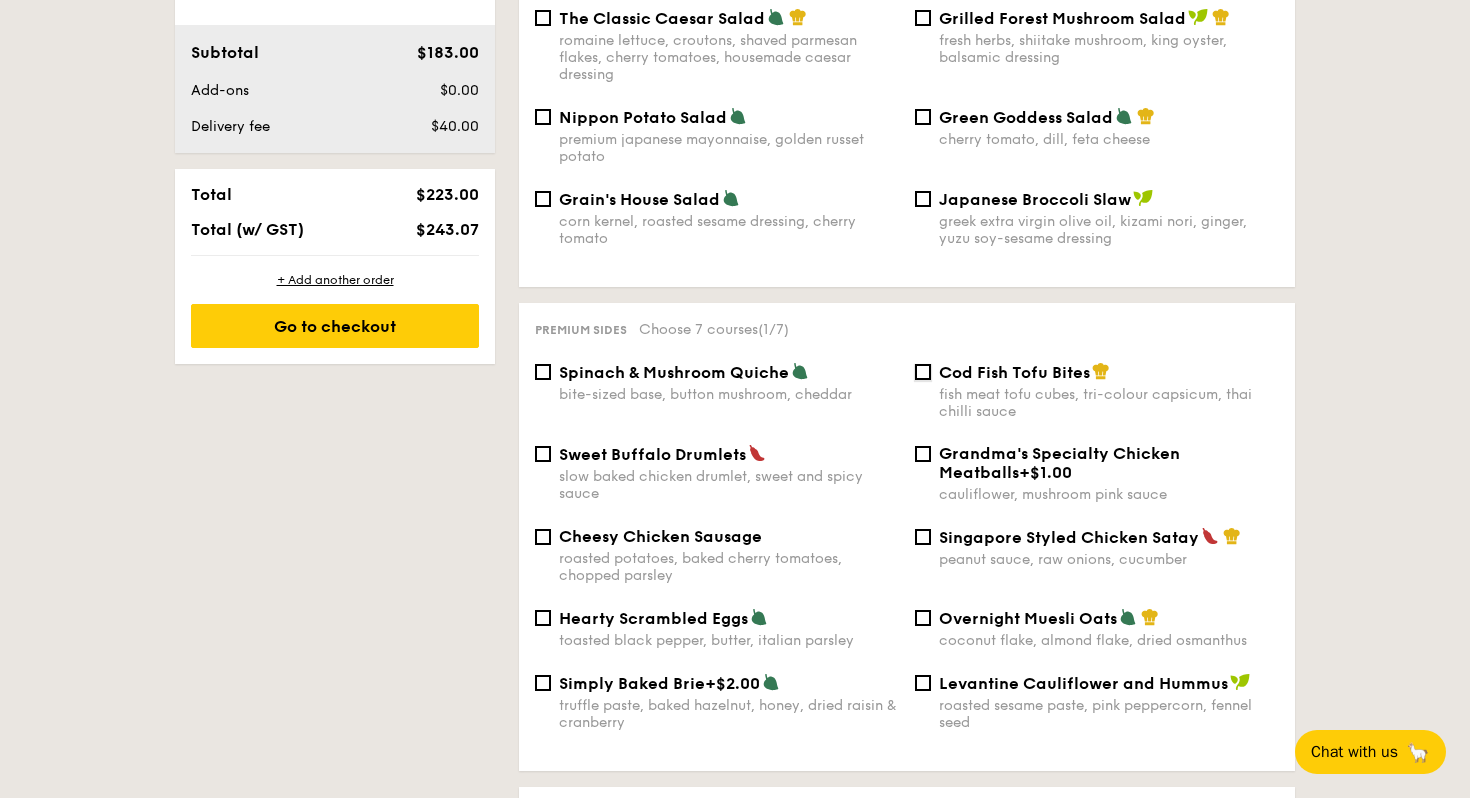 click on "Cod Fish Tofu Bites fish meat tofu cubes, tri-colour capsicum, thai chilli sauce" at bounding box center (923, 372) 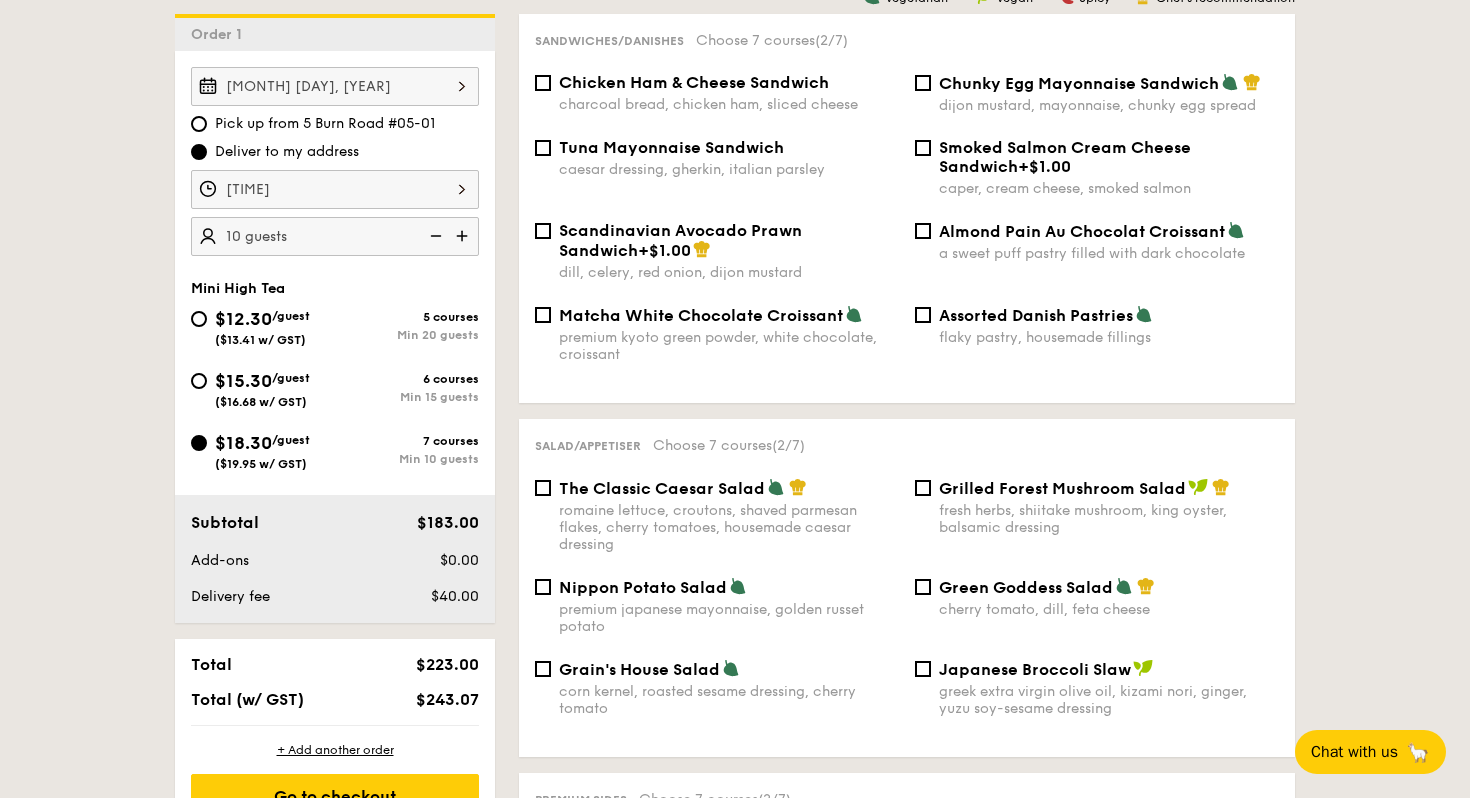 scroll, scrollTop: 537, scrollLeft: 0, axis: vertical 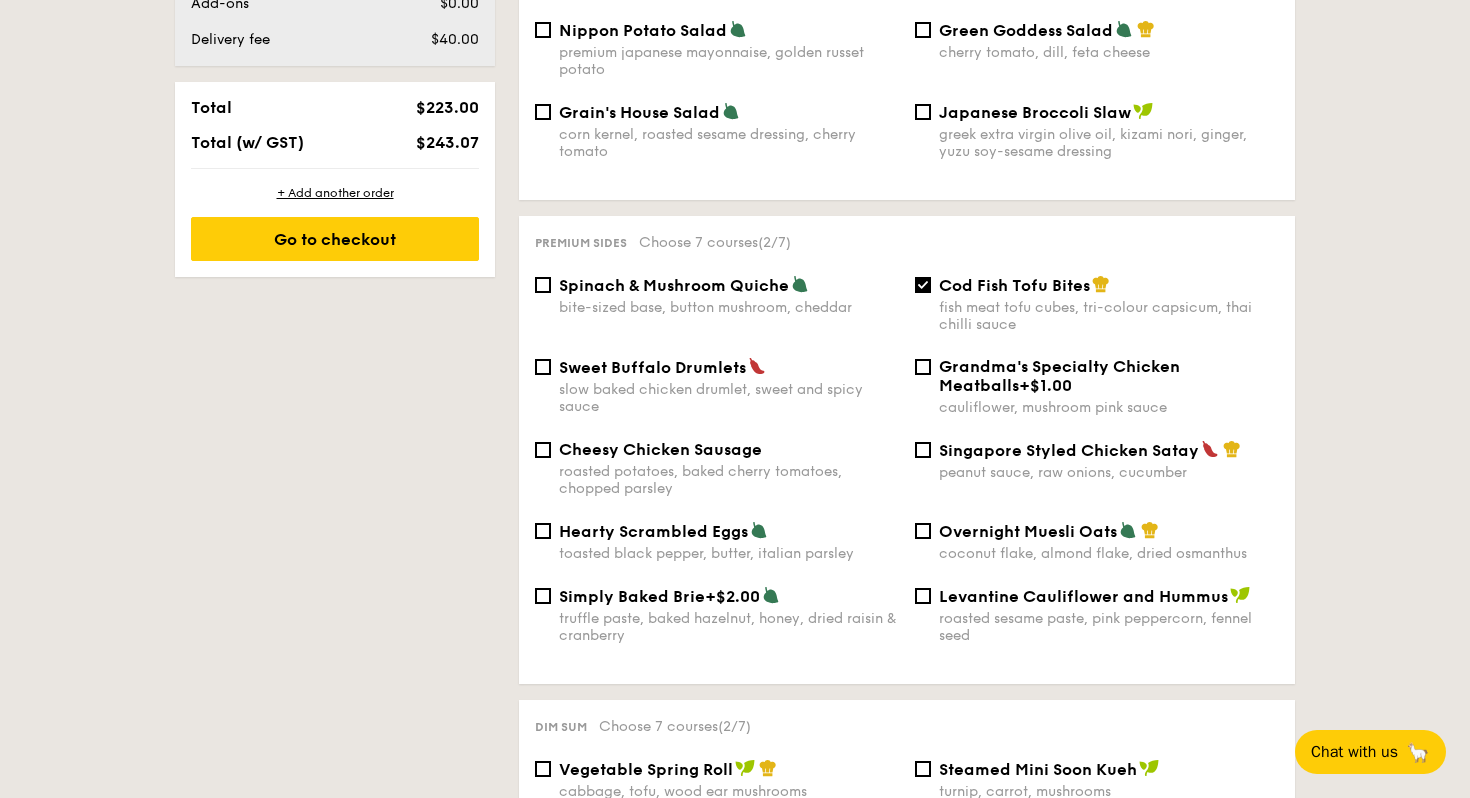 click on "Hearty Scrambled Eggs" at bounding box center (653, 531) 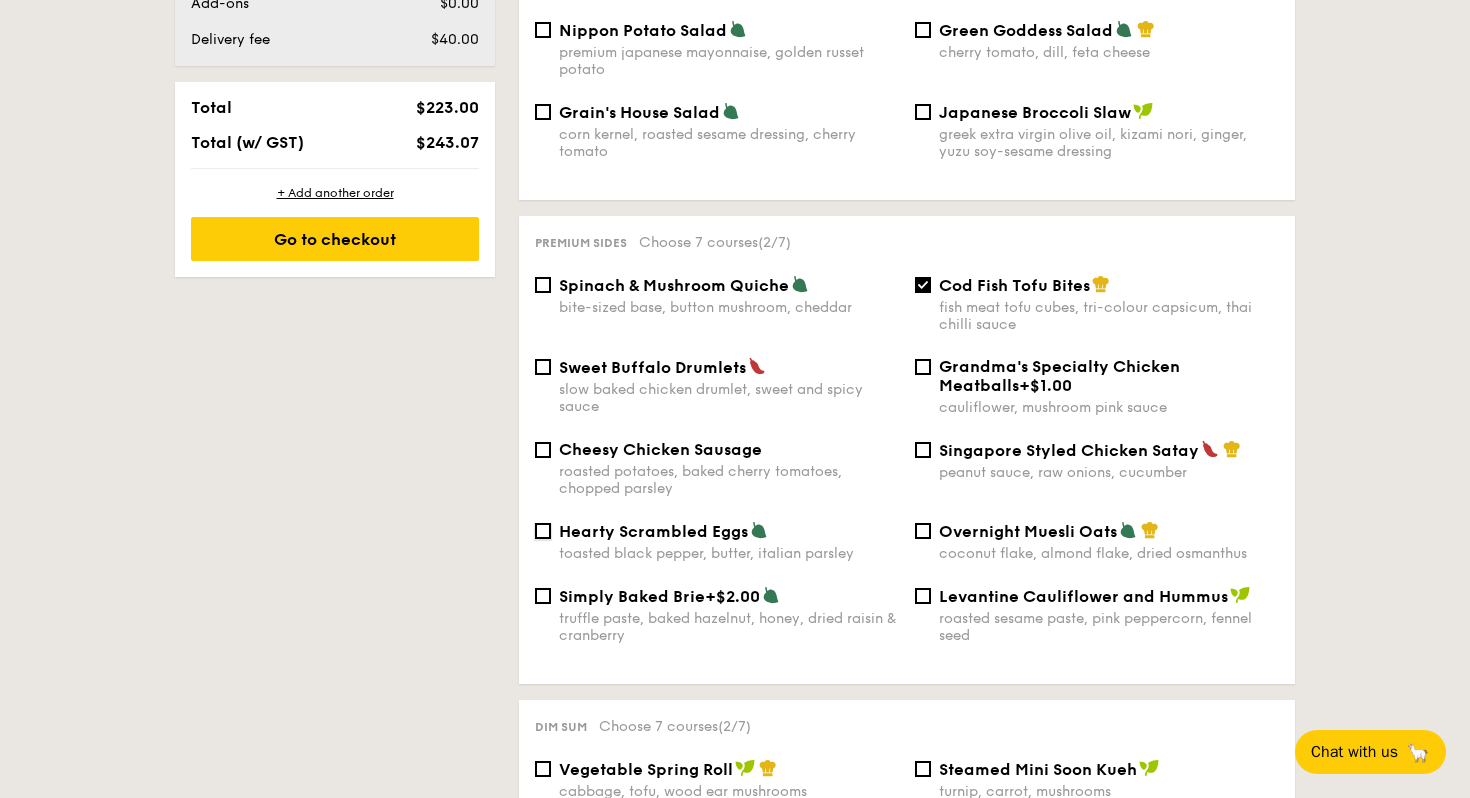 click on "Hearty Scrambled Eggs toasted black pepper, butter, italian parsley" at bounding box center [543, 531] 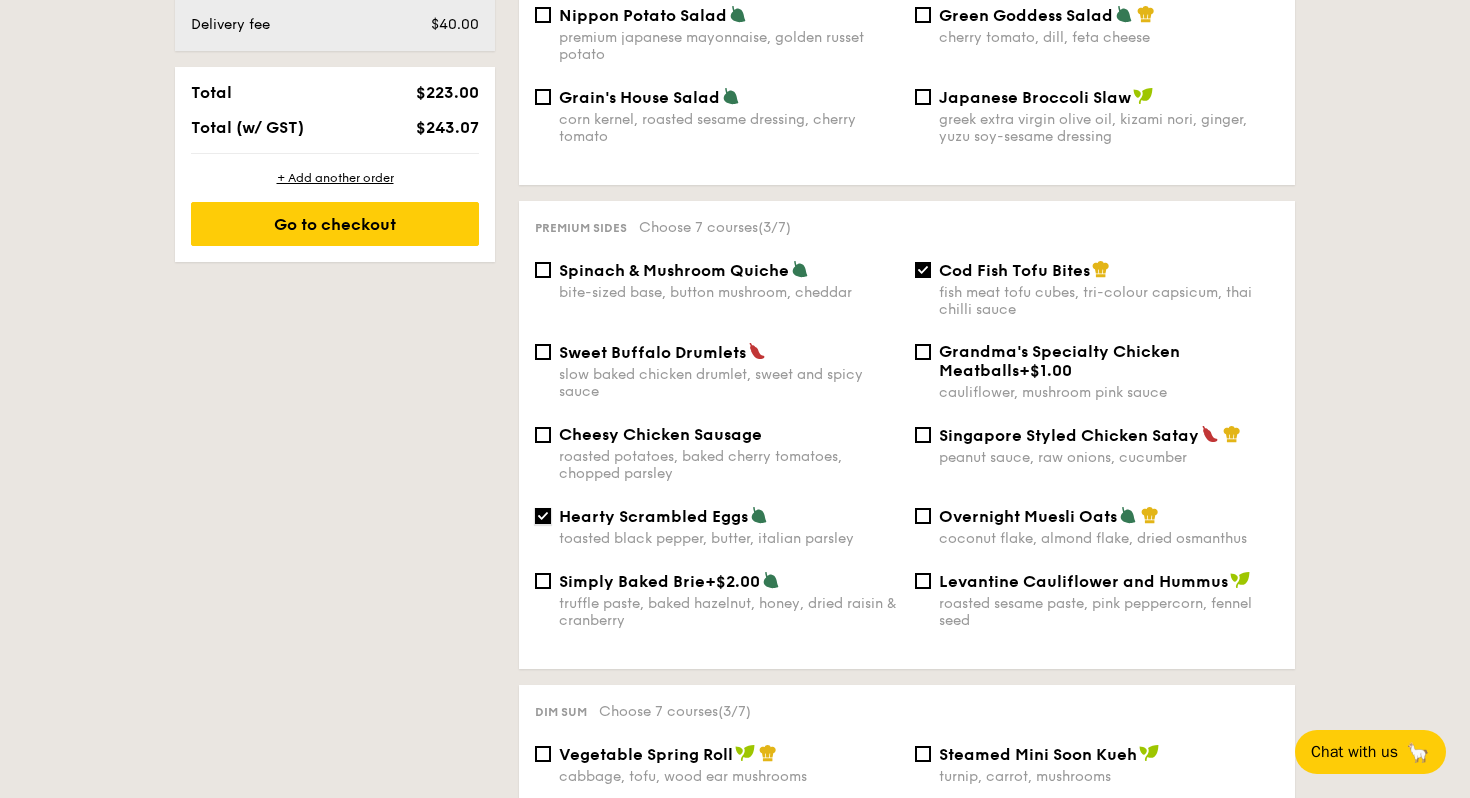 scroll, scrollTop: 1123, scrollLeft: 0, axis: vertical 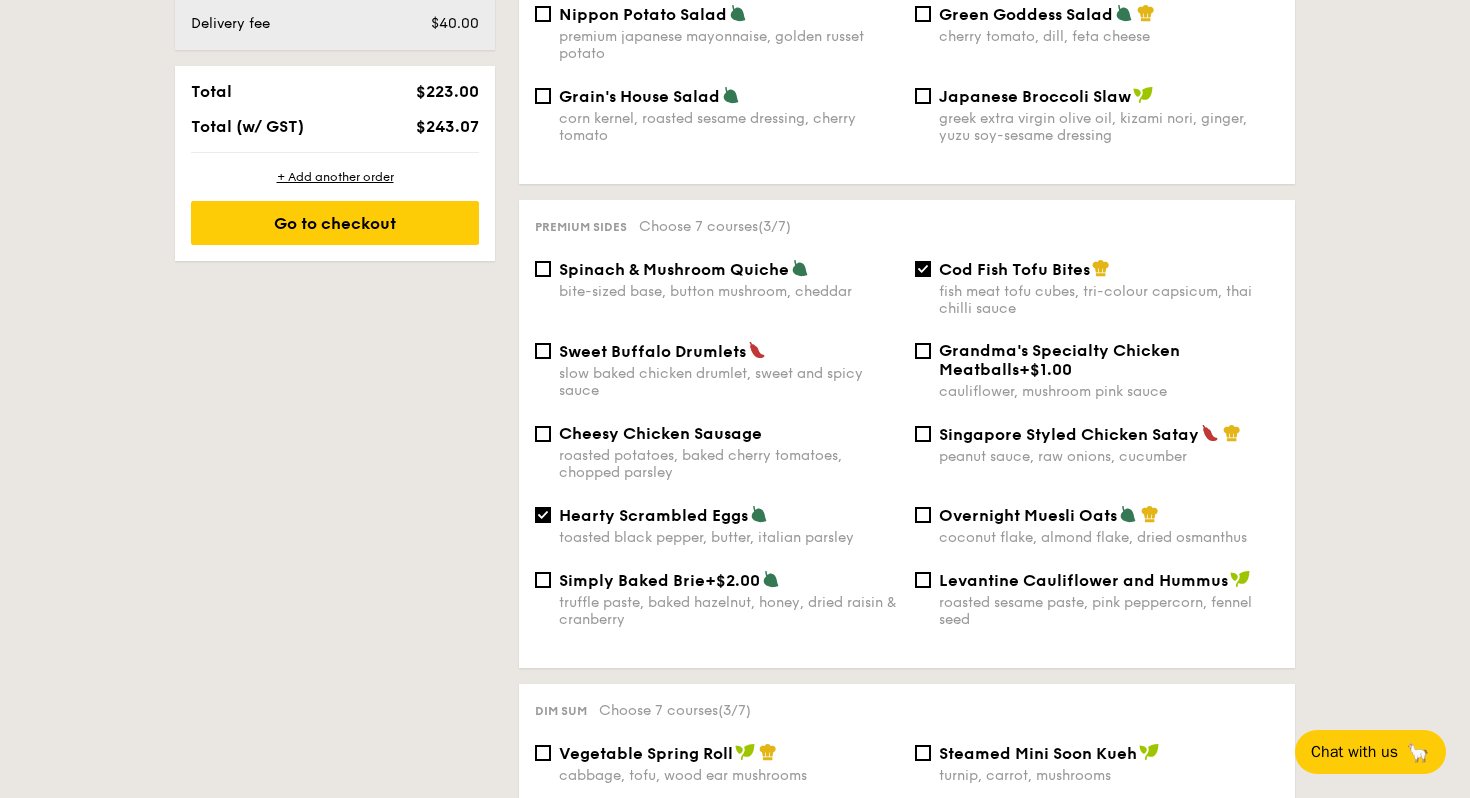 click on "toasted black pepper, butter, italian parsley" at bounding box center (729, 537) 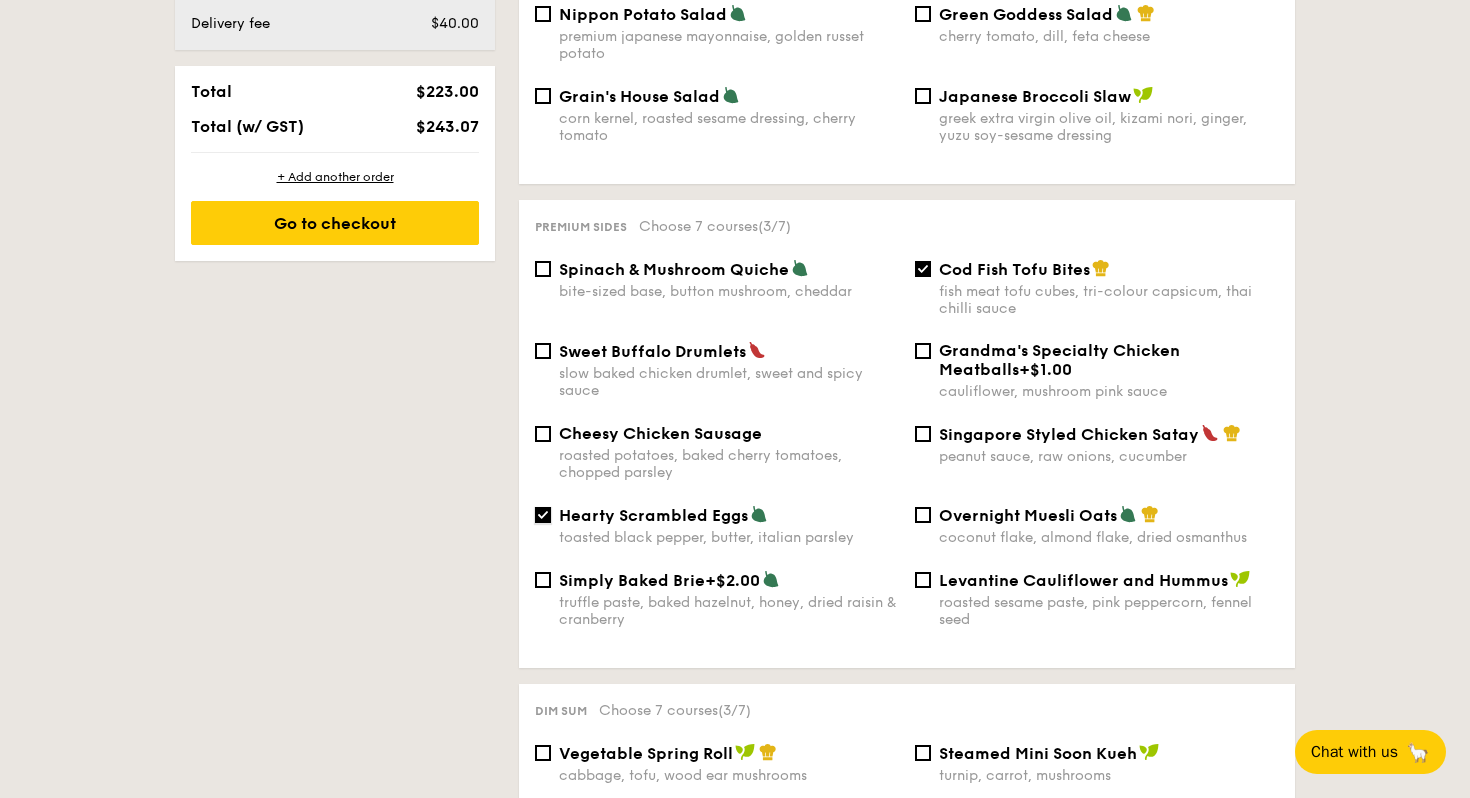 click on "Hearty Scrambled Eggs toasted black pepper, butter, italian parsley" at bounding box center (543, 515) 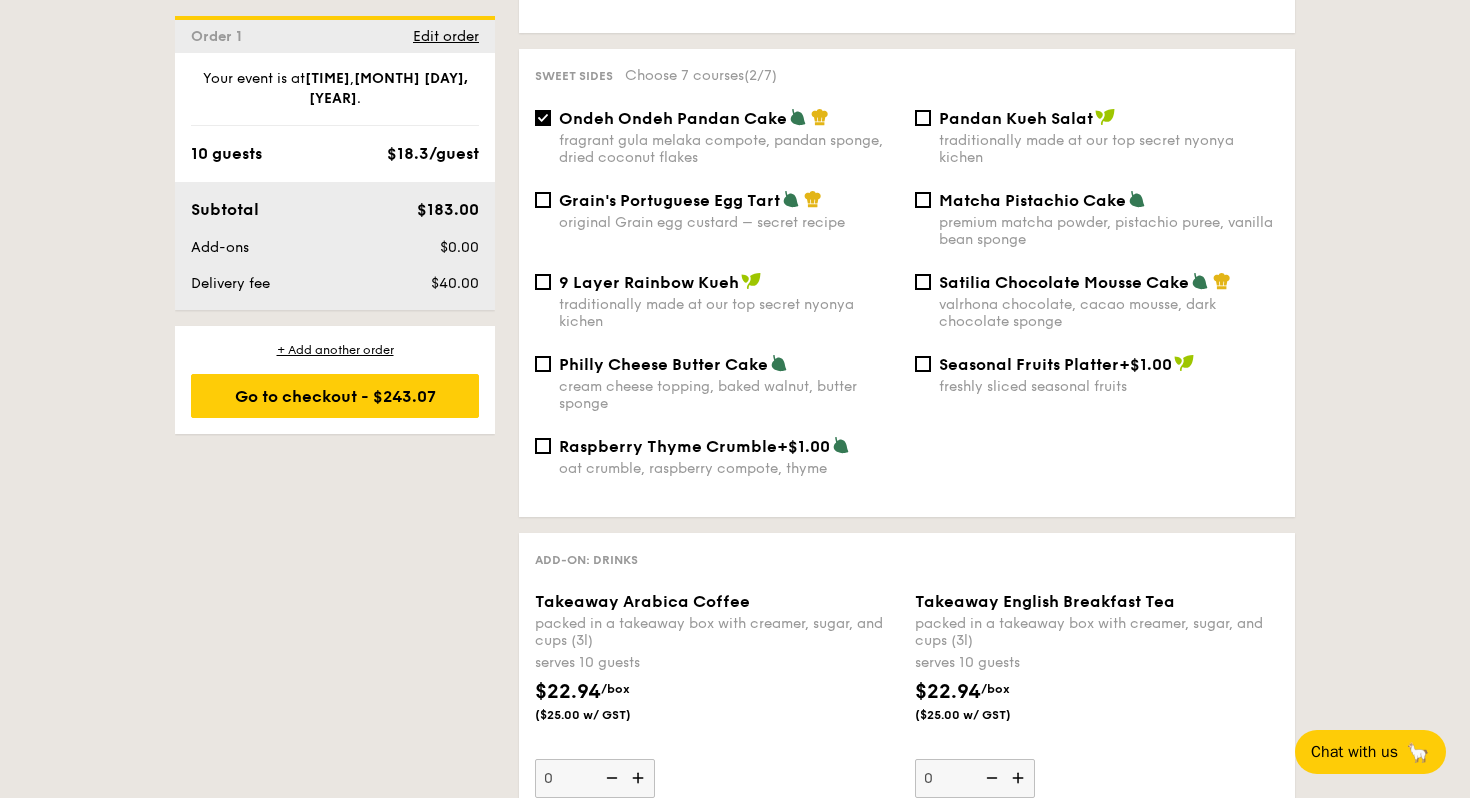 scroll, scrollTop: 2125, scrollLeft: 0, axis: vertical 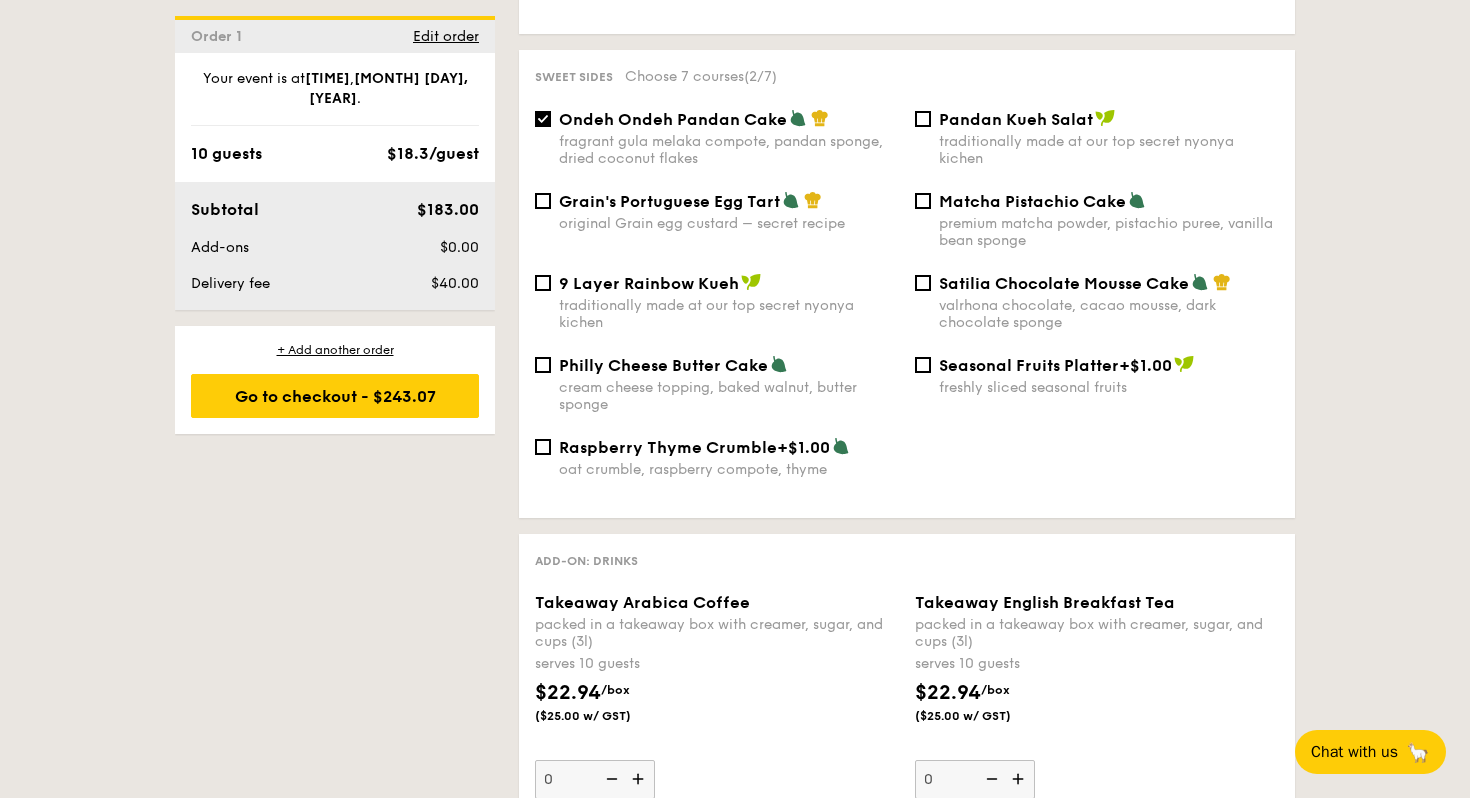 click on "valrhona chocolate, cacao mousse, dark chocolate sponge" at bounding box center (1109, 314) 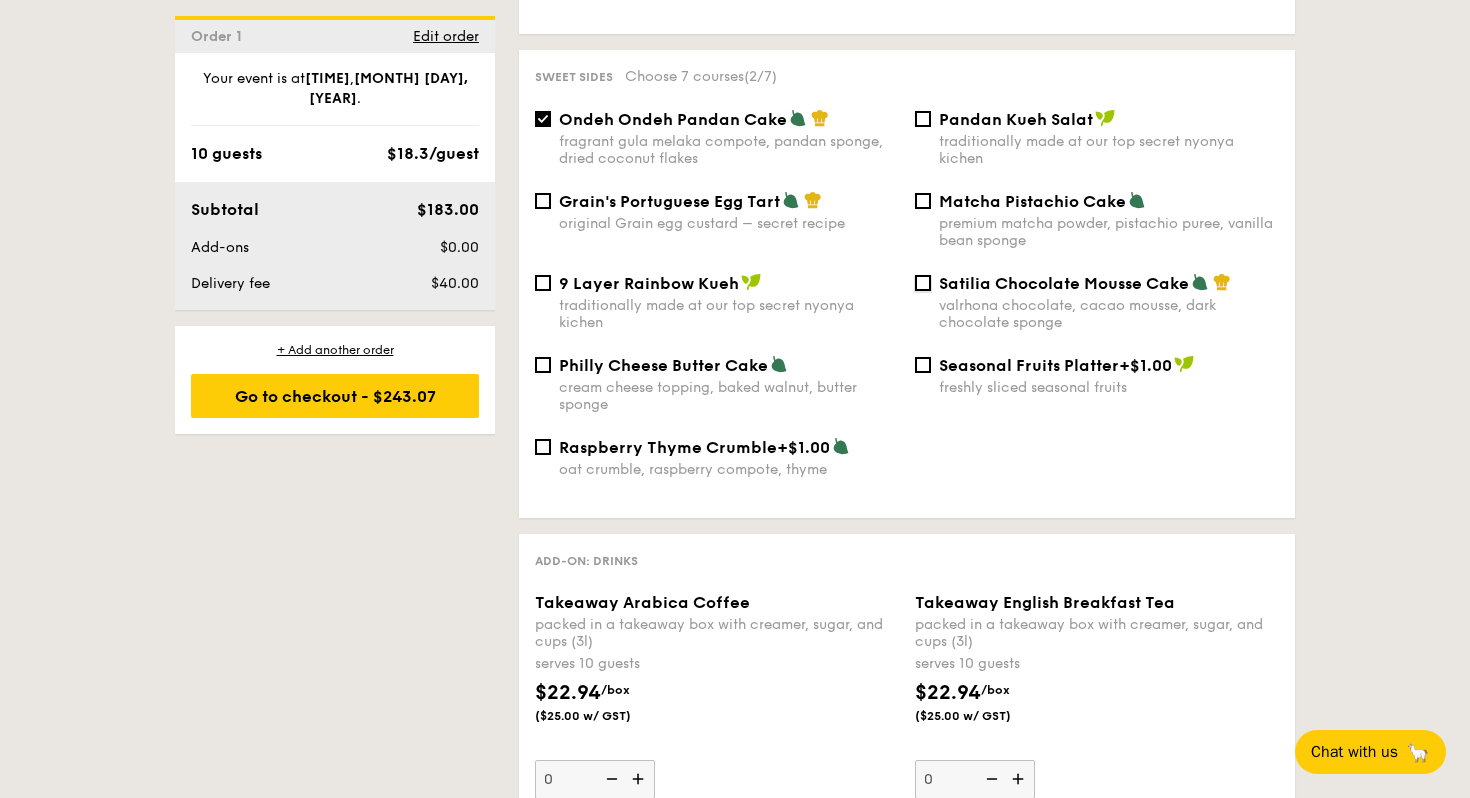 click on "Satilia Chocolate Mousse Cake valrhona chocolate, cacao mousse, dark chocolate sponge" at bounding box center [923, 283] 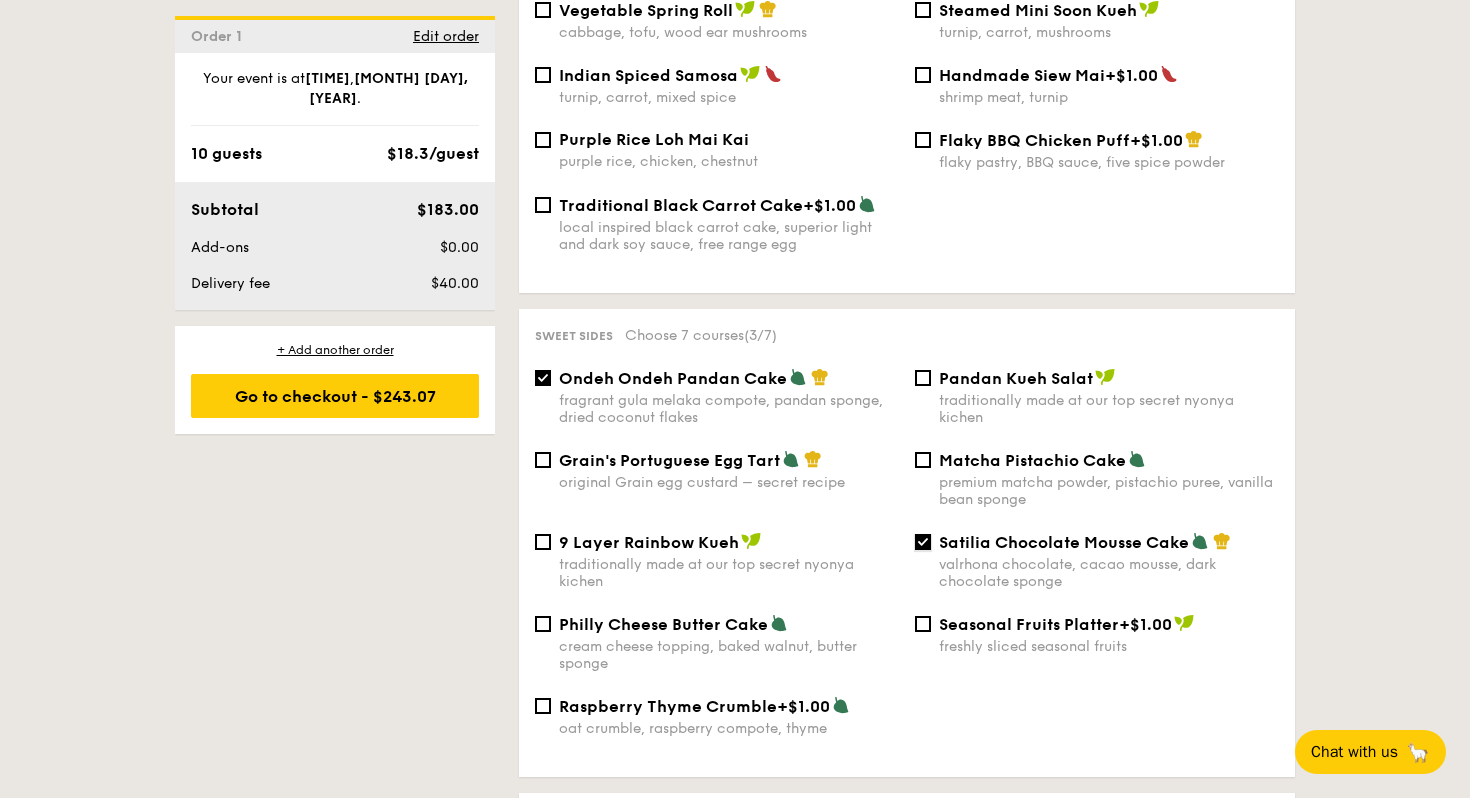 scroll, scrollTop: 1859, scrollLeft: 0, axis: vertical 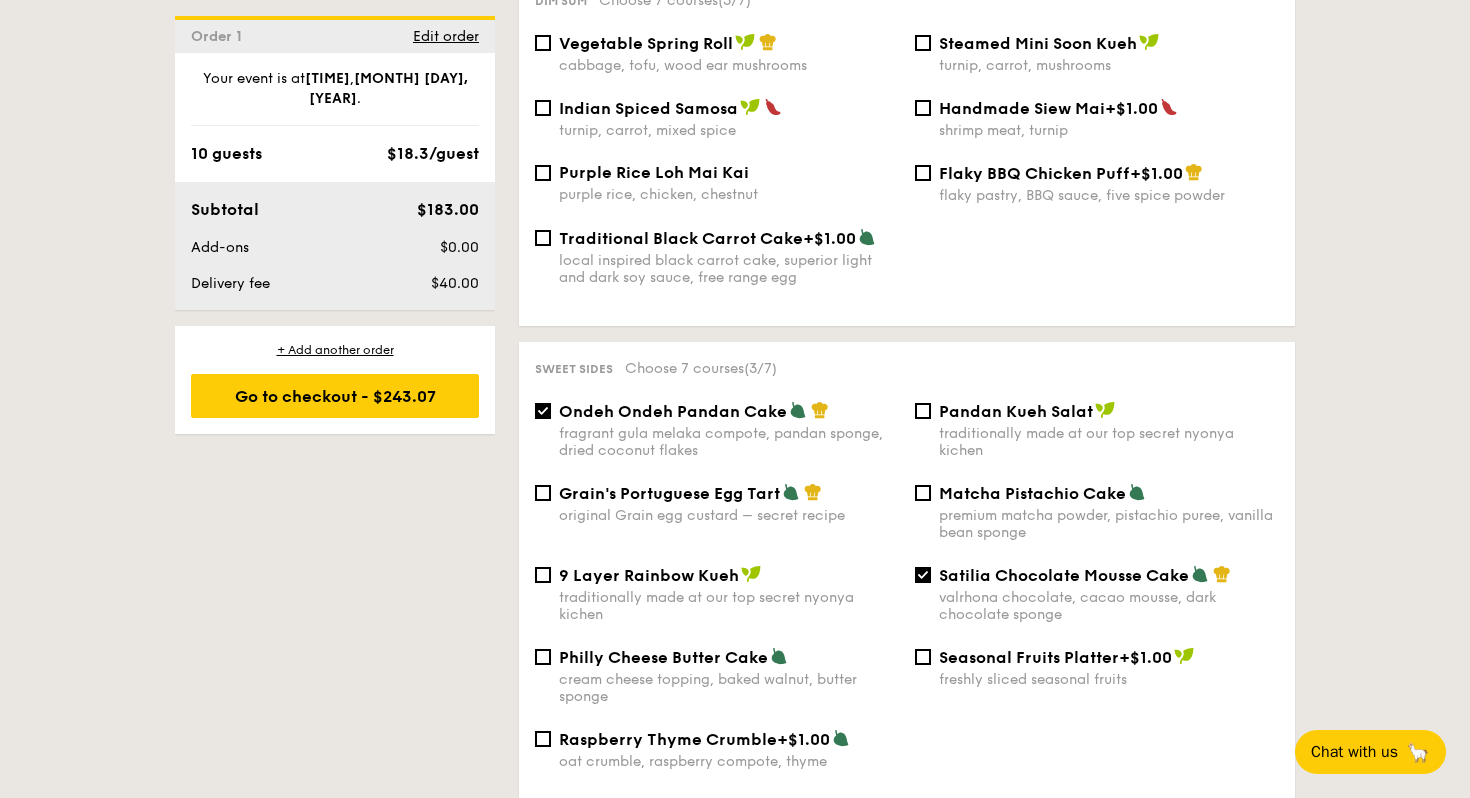 click on "1 - Select menu
2 - Select items
3 - Check out
Order 1
[MONTH] [DAY], [YEAR]
Pick up from [NUMBER] [STREET] #[NUMBER]-[NUMBER]
Deliver to my address
[TIME] [GUESTS] guests
Mini High Tea
[PRICE]
/guest
([PRICE] w/ GST)
5 courses
Min 20 guests
[PRICE]
/guest
([PRICE] w/ GST)
6 courses
Min 15 guests
[PRICE]
/guest
([PRICE] w/ GST)
7 courses
Min 10 guests
Subtotal
[PRICE]
Add-ons
[PRICE]
Delivery fee
[PRICE]
Total
[PRICE]
Total (w/ GST)
[PRICE]
+ Add another order
Go to checkout
+ Add another order
Order 1
[TIME] ,  . [NUMBER] [NUMBER]" at bounding box center (735, 566) 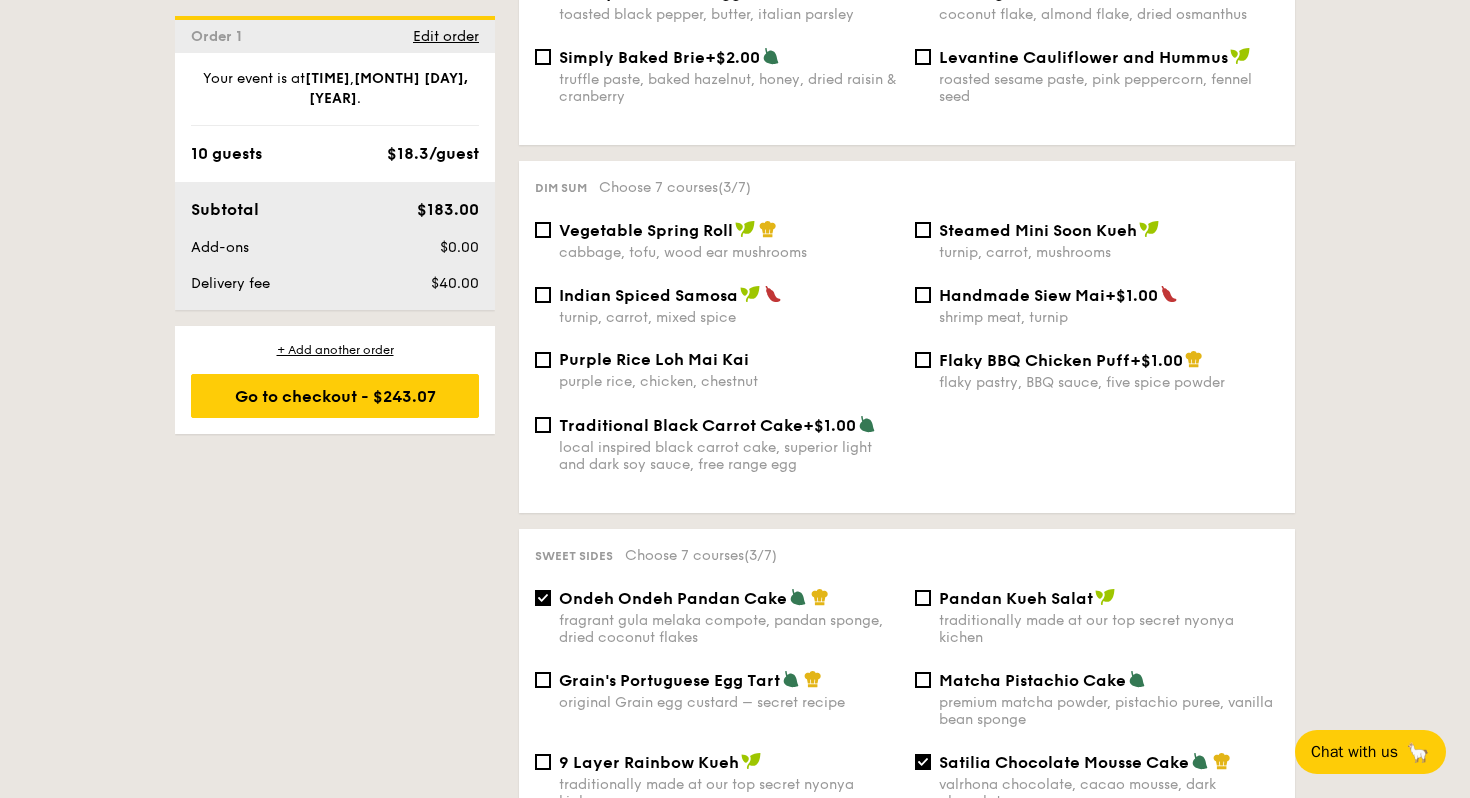 scroll, scrollTop: 1635, scrollLeft: 0, axis: vertical 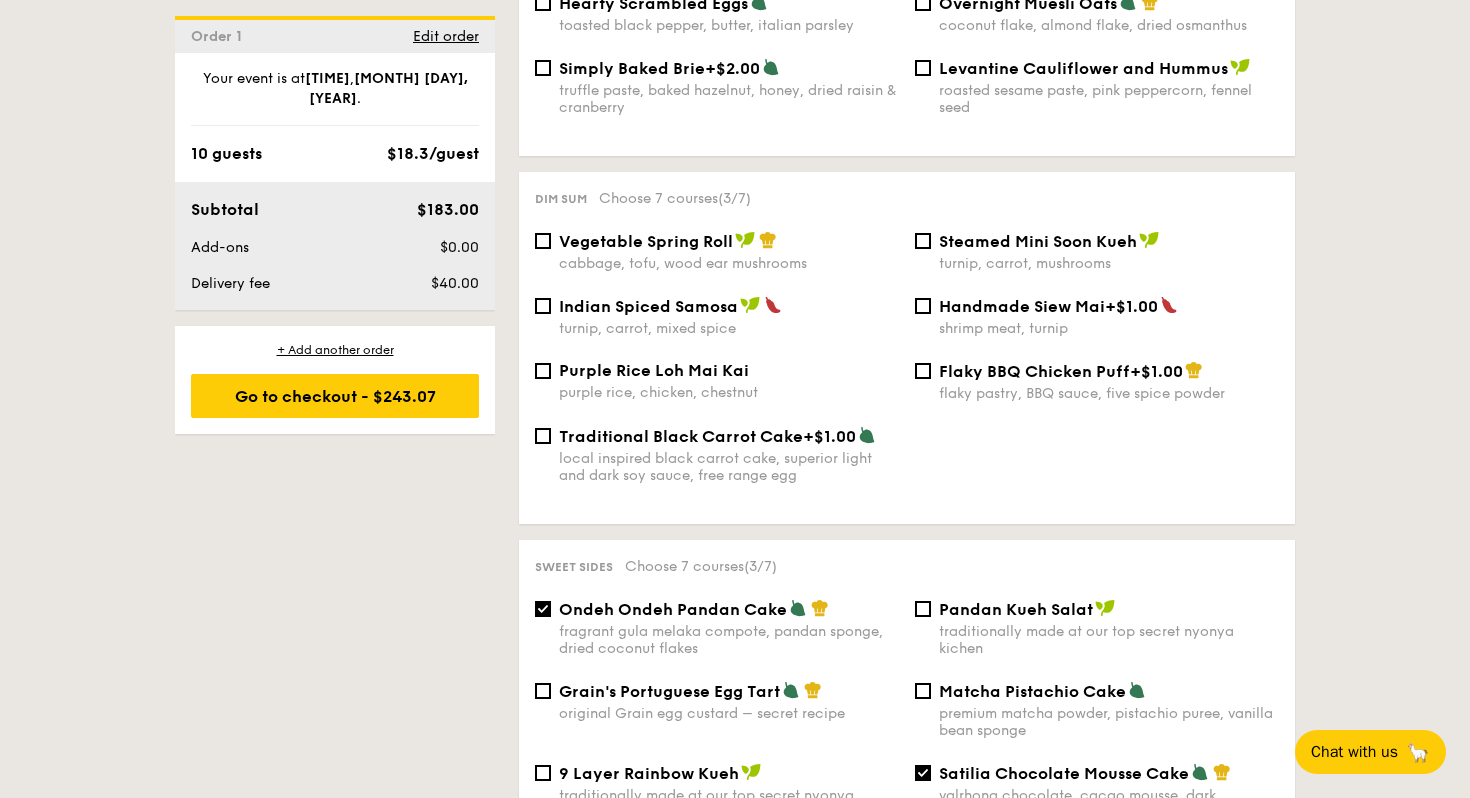 click on "cabbage, tofu, wood ear mushrooms" at bounding box center [729, 263] 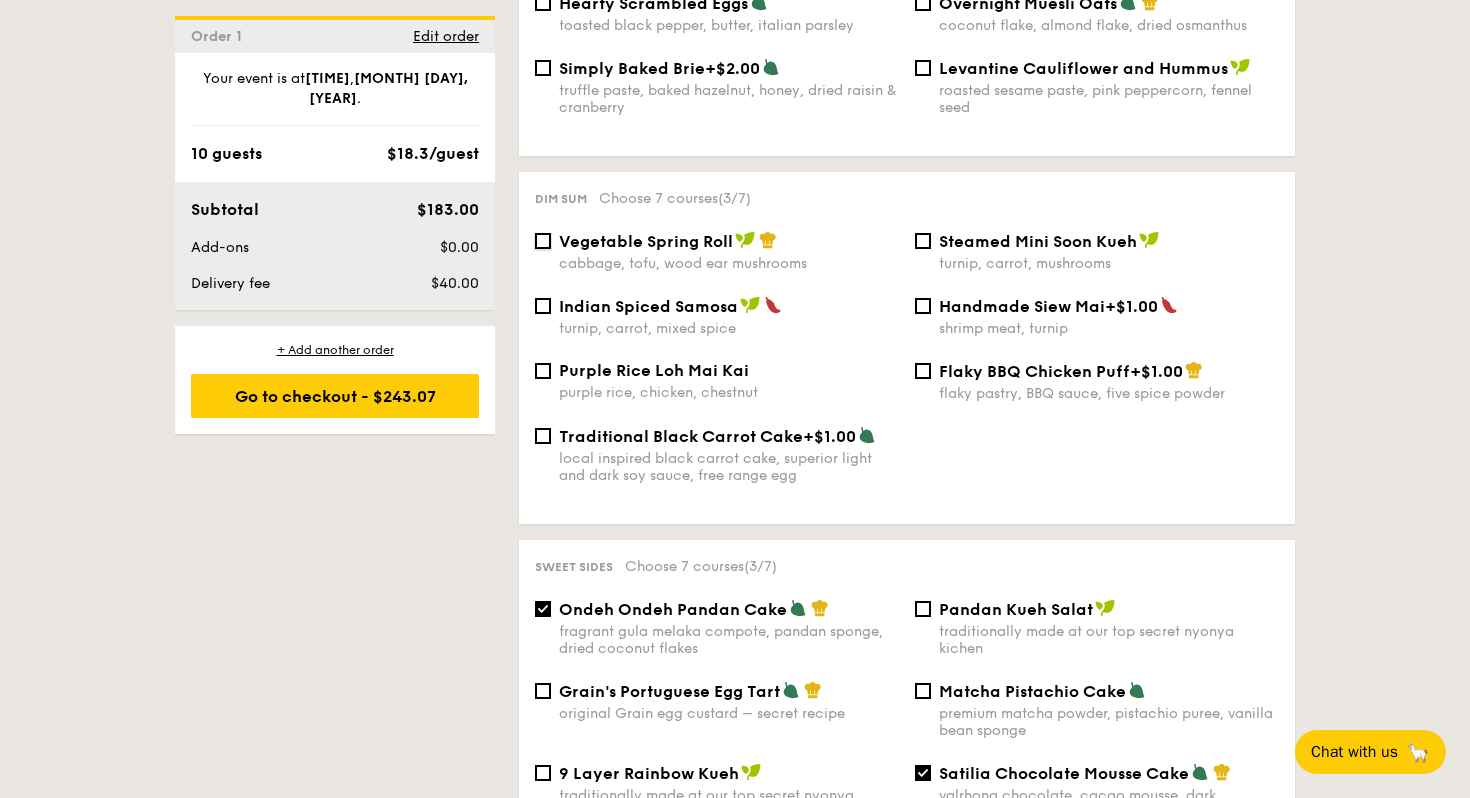 click on "Vegetable Spring Roll cabbage, tofu, wood ear mushrooms" at bounding box center (543, 241) 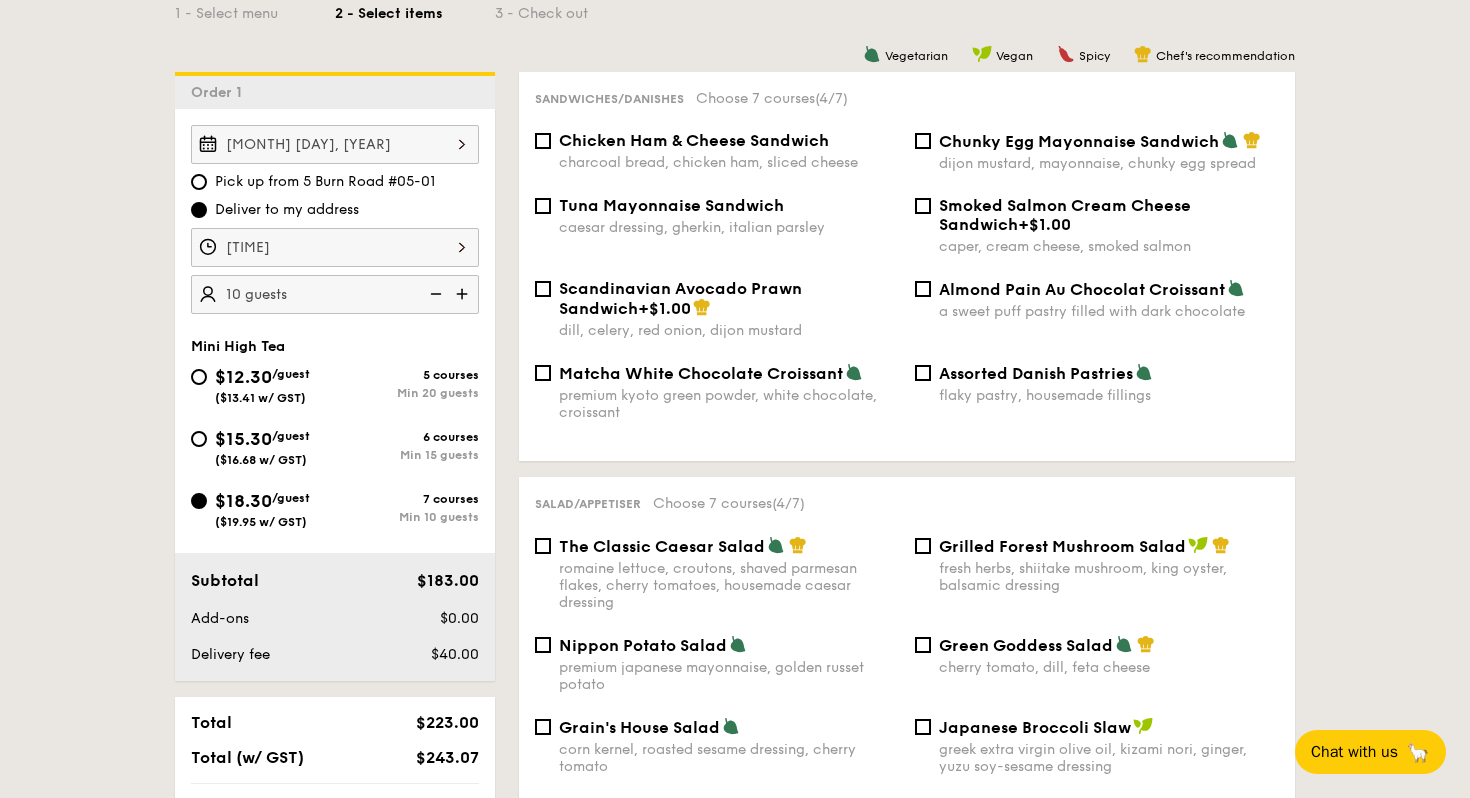 scroll, scrollTop: 490, scrollLeft: 0, axis: vertical 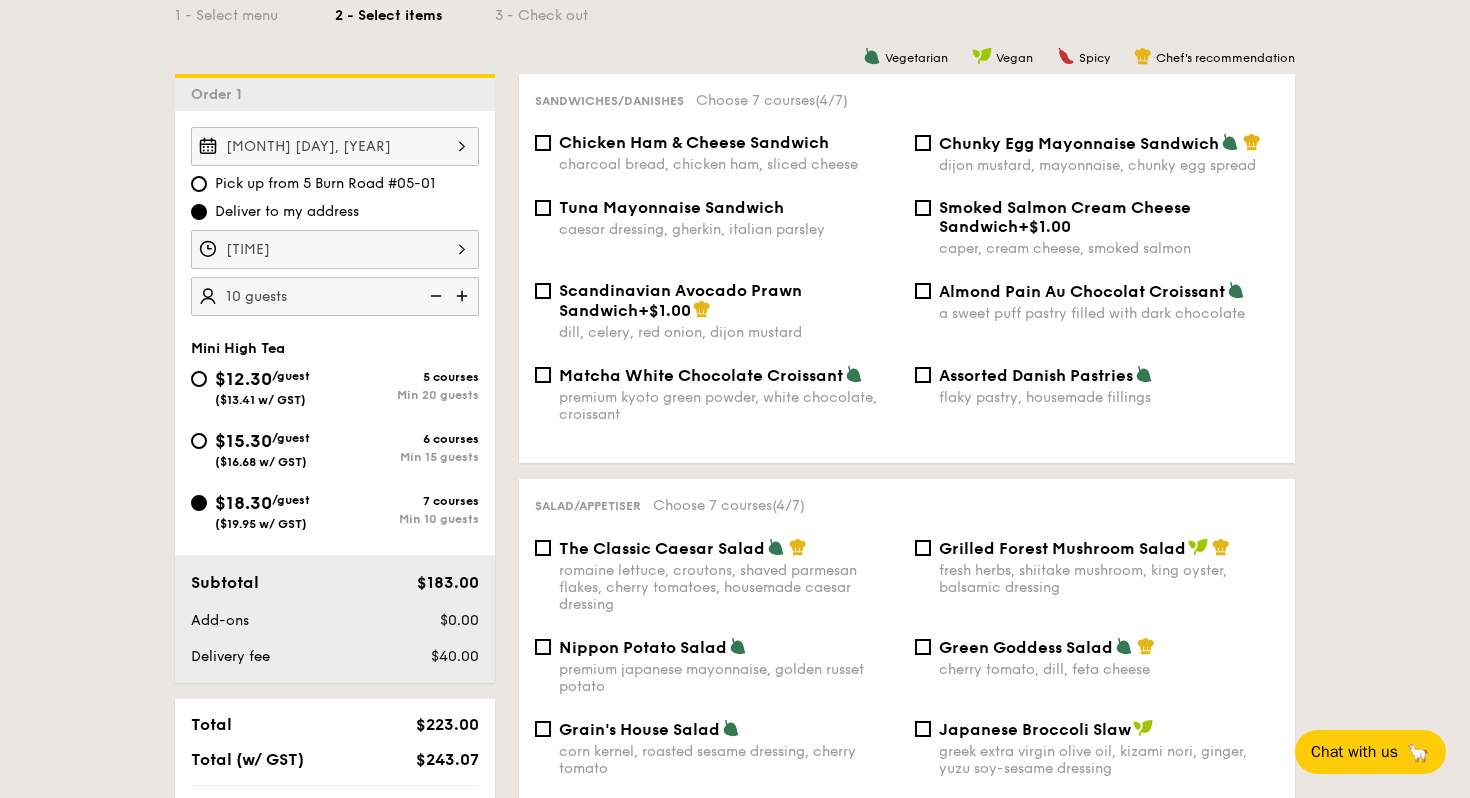 click on "Chunky Egg Mayonnaise Sandwich" at bounding box center (1079, 143) 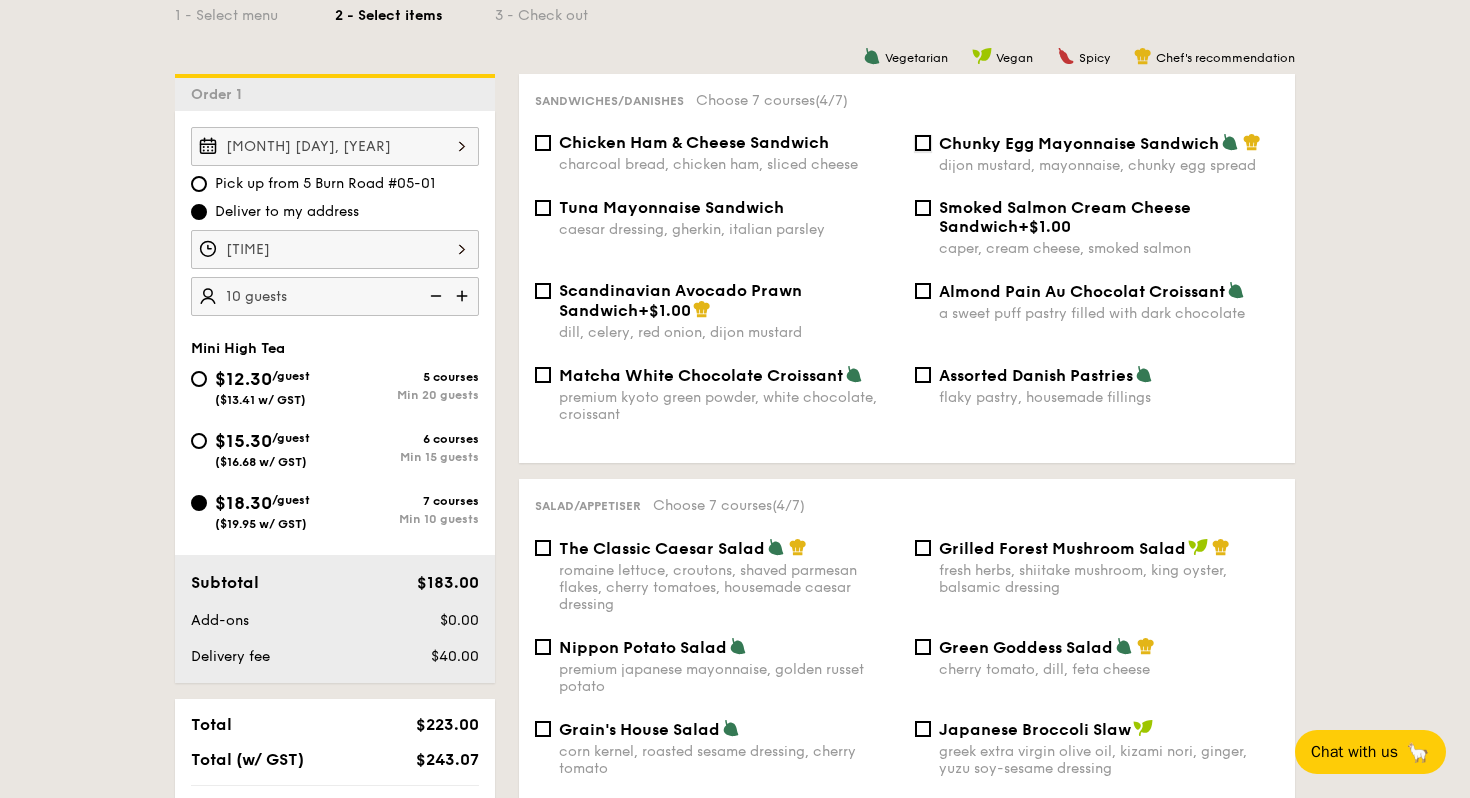 click on "Chunky Egg Mayonnaise Sandwich dijon mustard, mayonnaise, chunky egg spread" at bounding box center [923, 143] 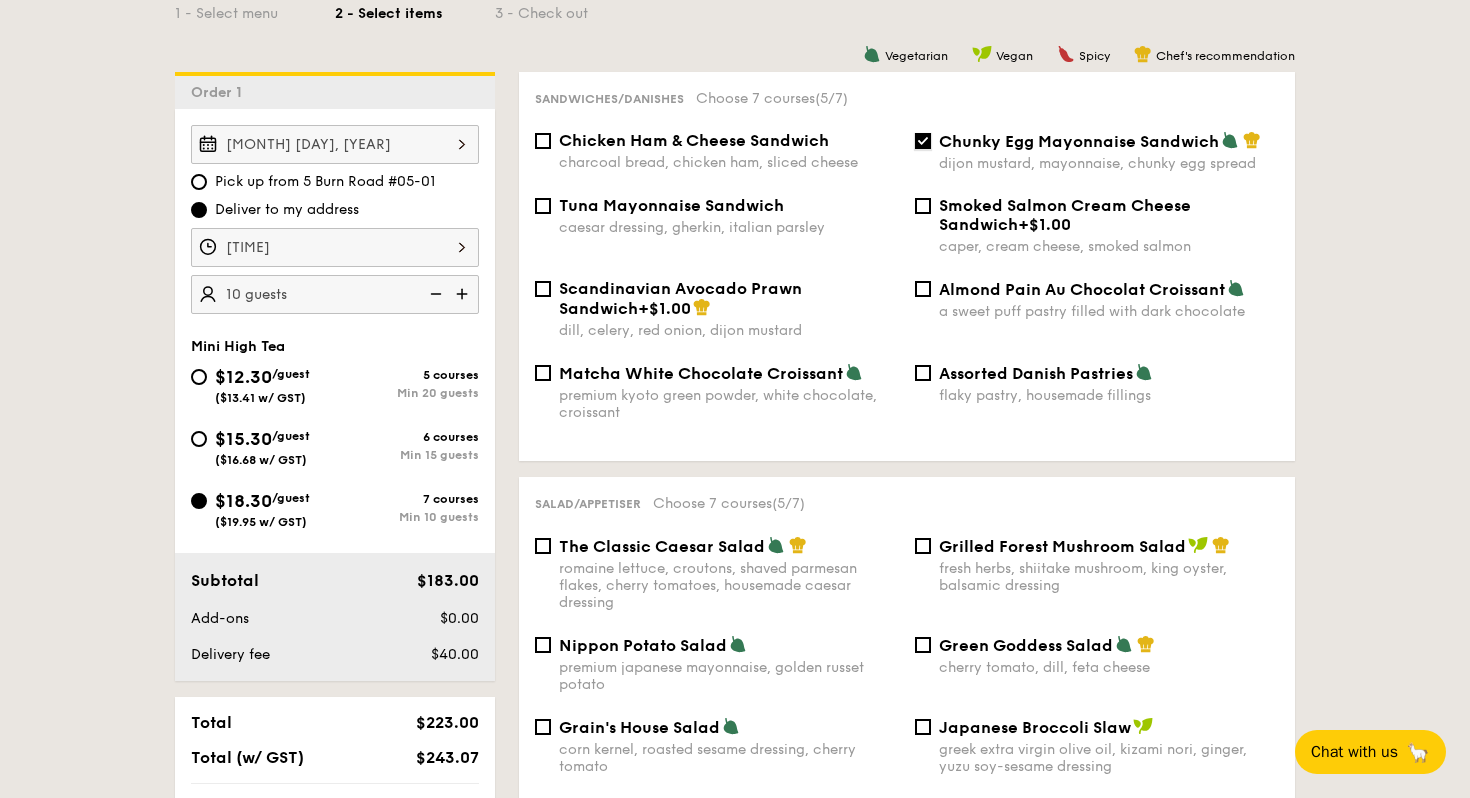 scroll, scrollTop: 494, scrollLeft: 0, axis: vertical 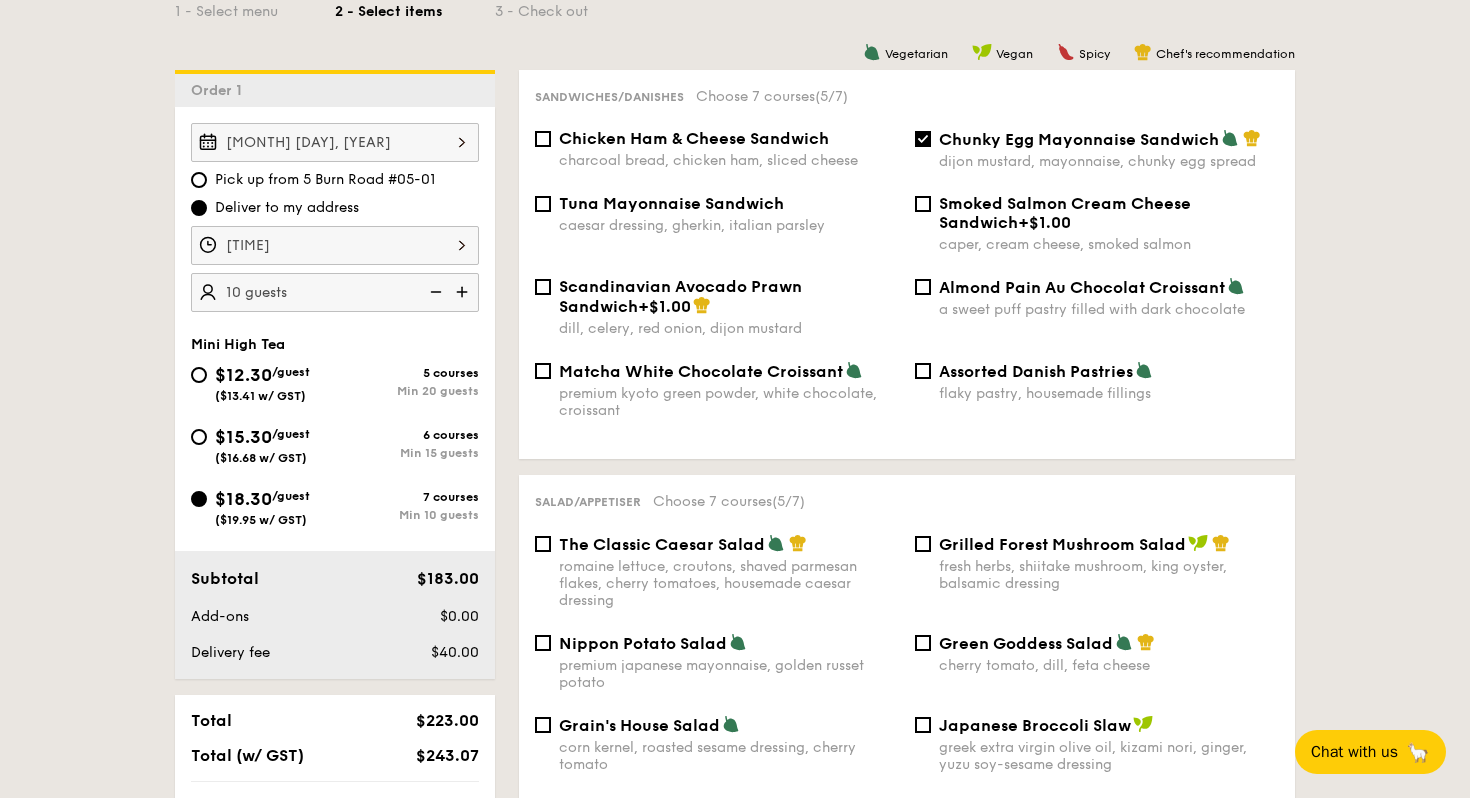 click on "caesar dressing, gherkin, italian parsley" at bounding box center (729, 225) 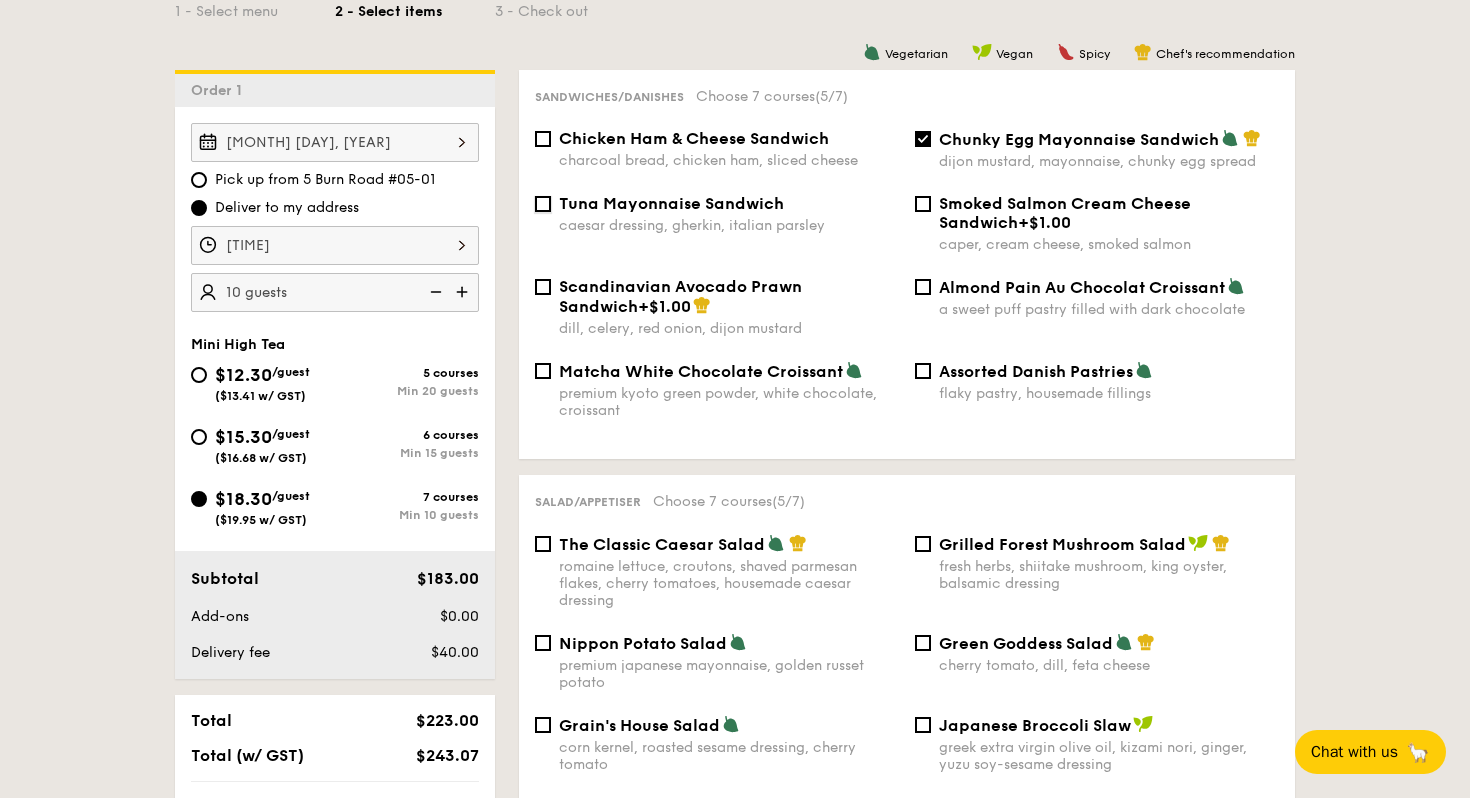 click on "Tuna Mayonnaise Sandwich caesar dressing, gherkin, italian parsley" at bounding box center [543, 204] 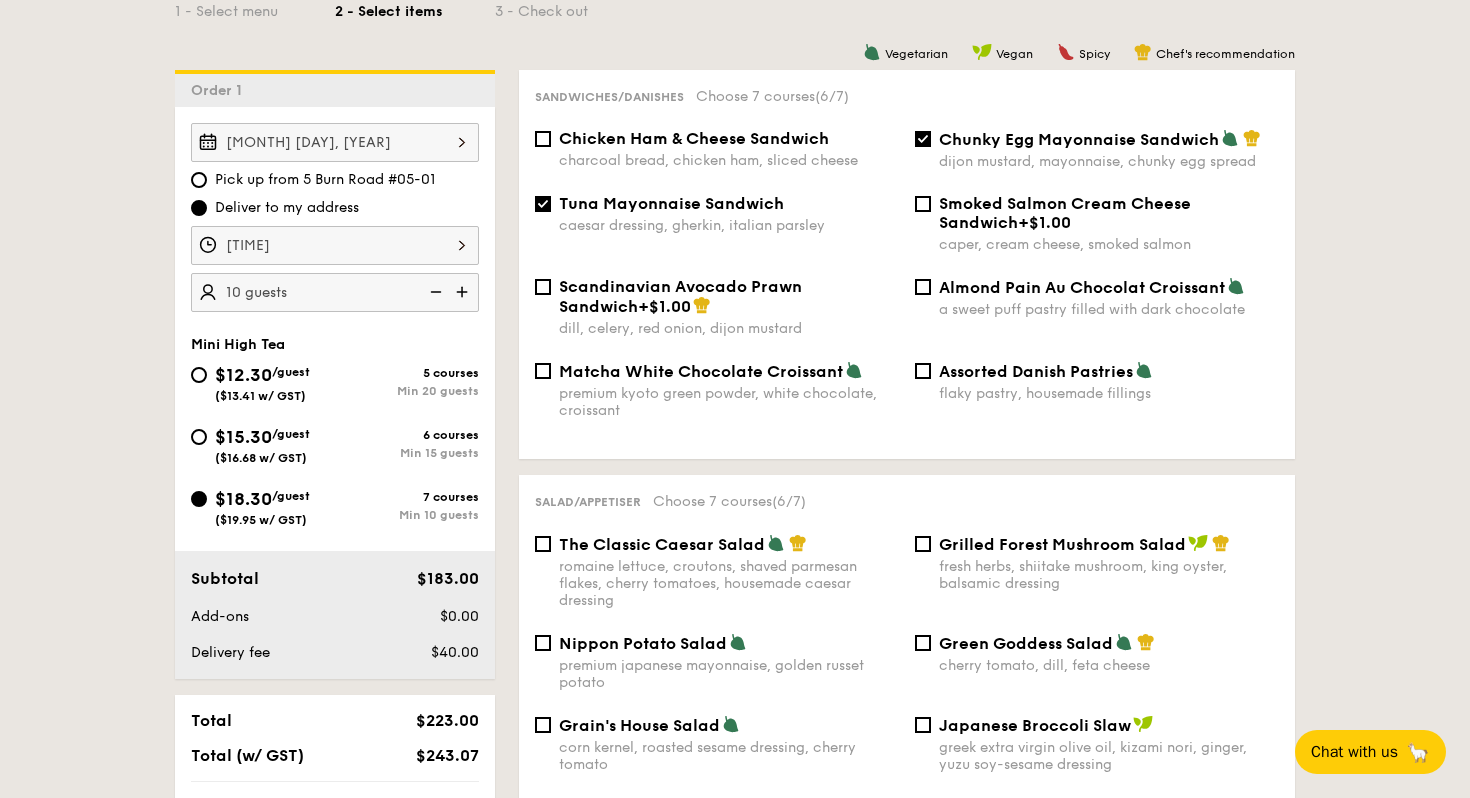 click on "+$[PRICE]
caper, cream cheese, smoked salmon" at bounding box center (1097, 223) 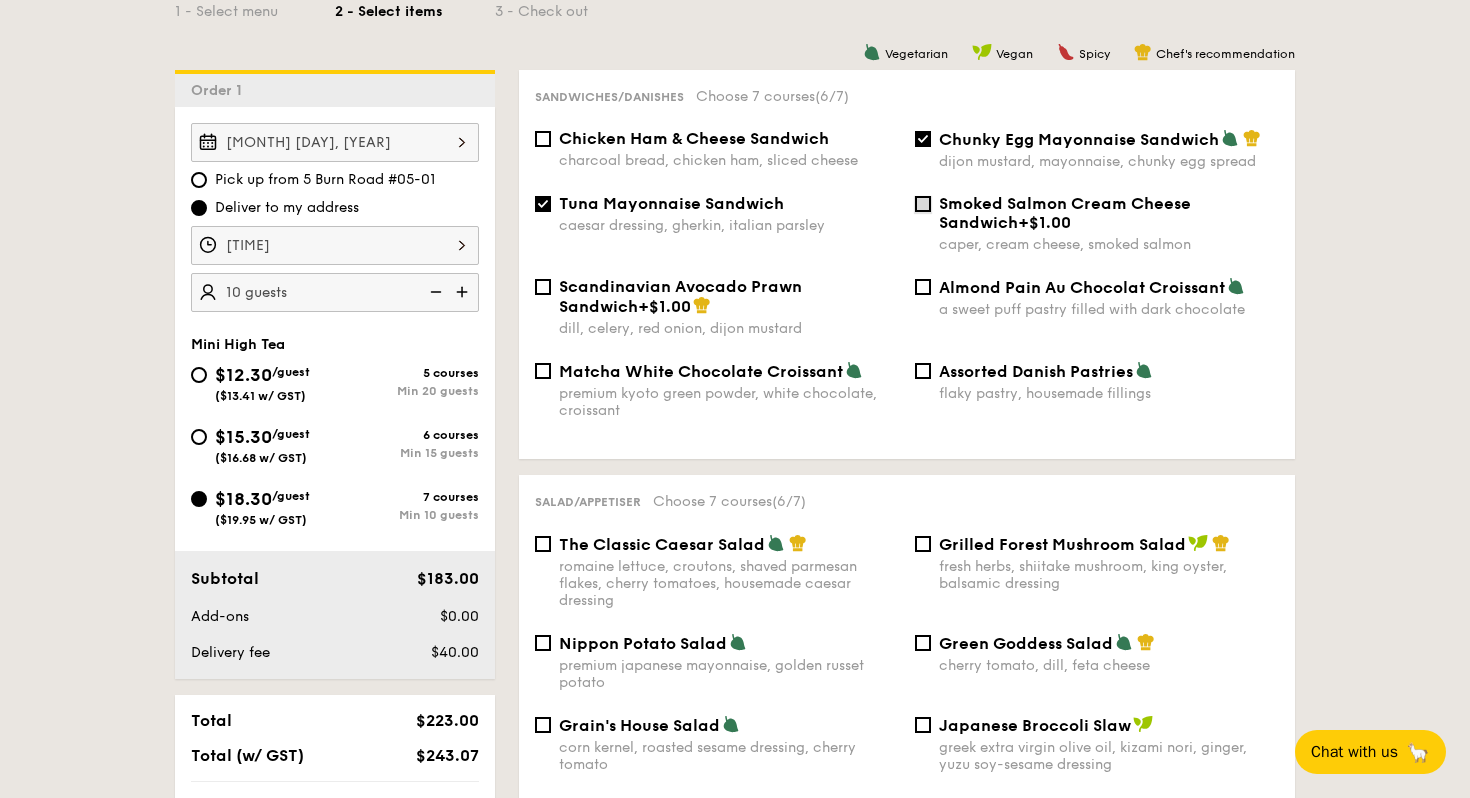 click on "+$[PRICE]
caper, cream cheese, smoked salmon" at bounding box center (923, 204) 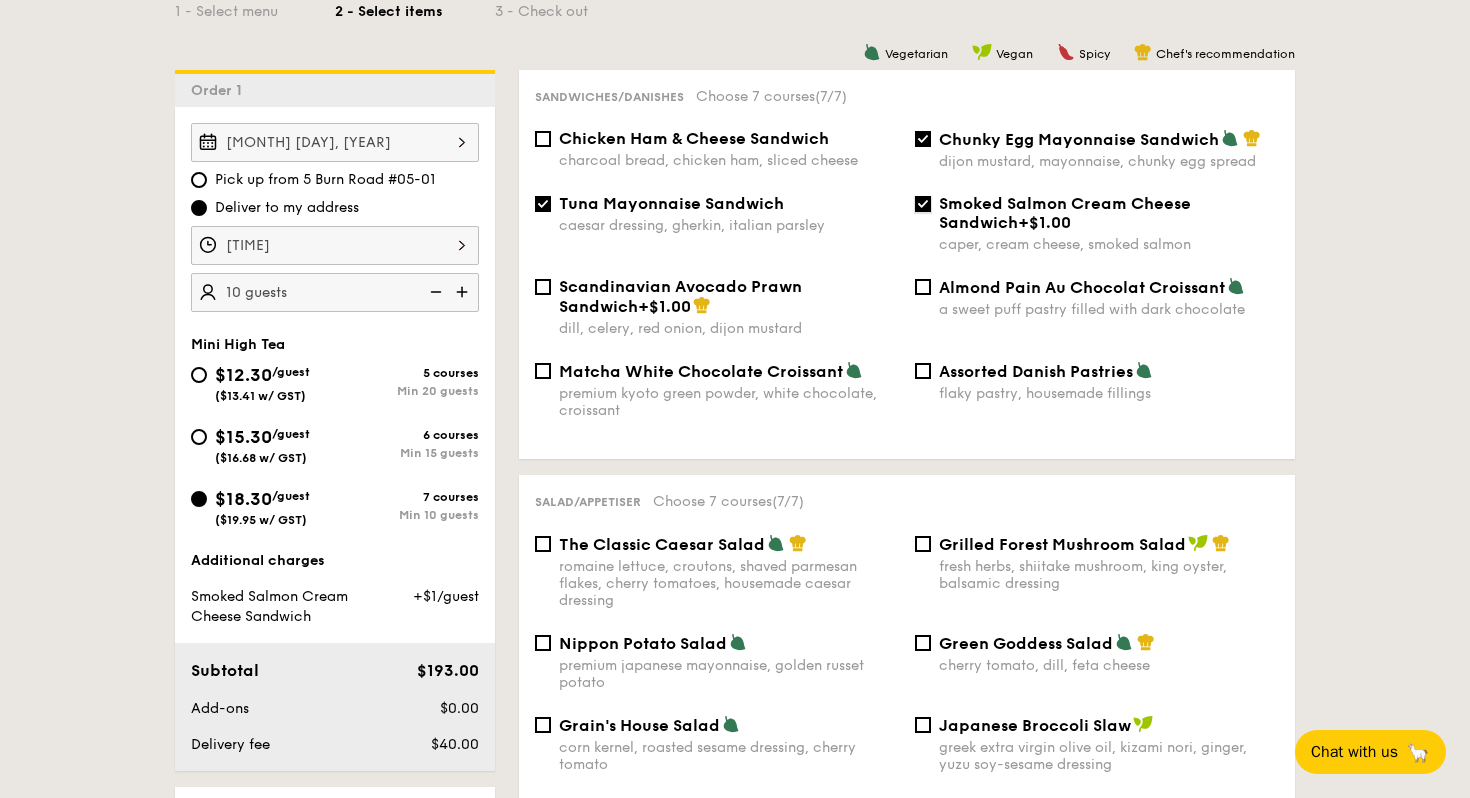 click on "+$[PRICE]
caper, cream cheese, smoked salmon" at bounding box center [923, 204] 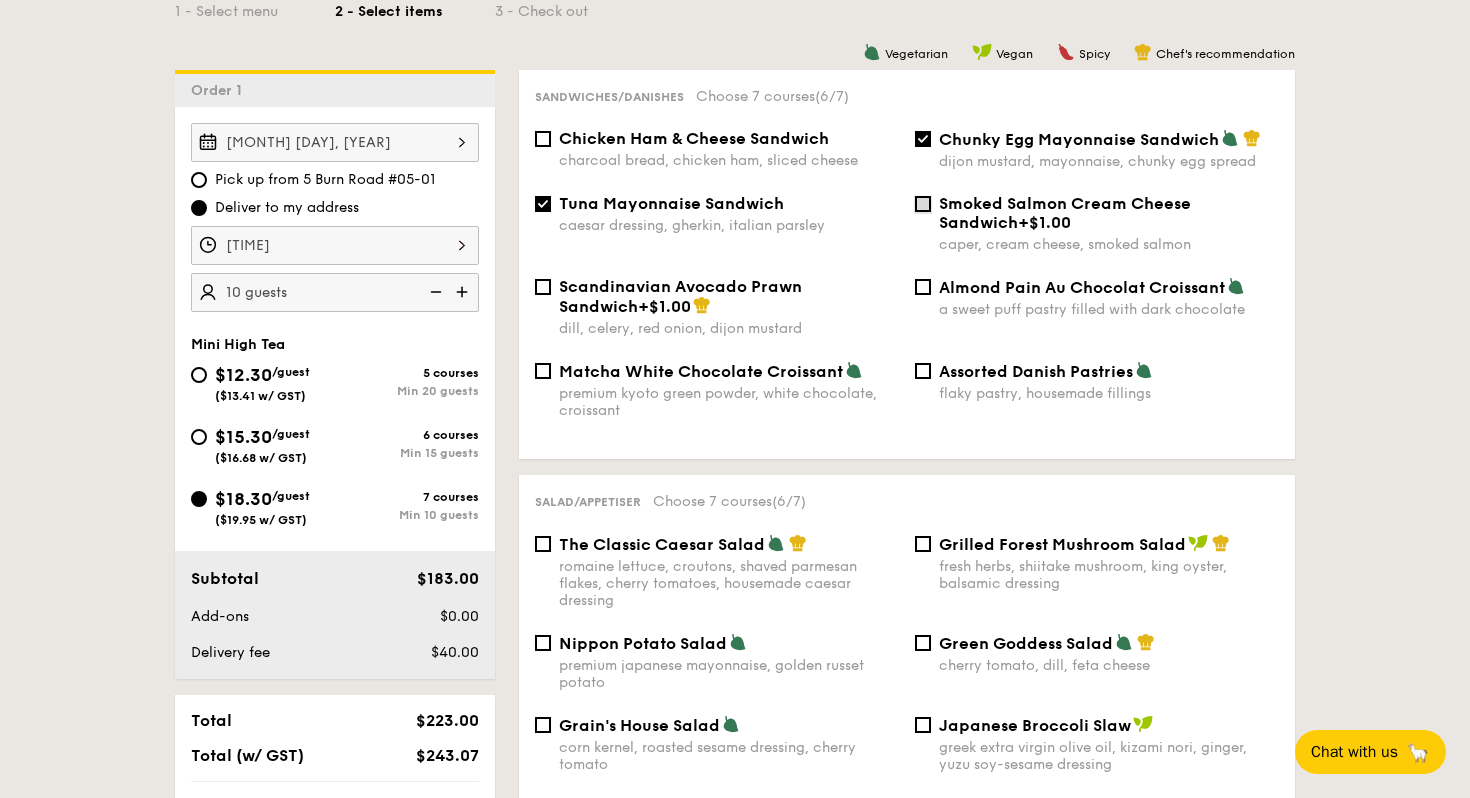 click on "+$[PRICE]
caper, cream cheese, smoked salmon" at bounding box center [923, 204] 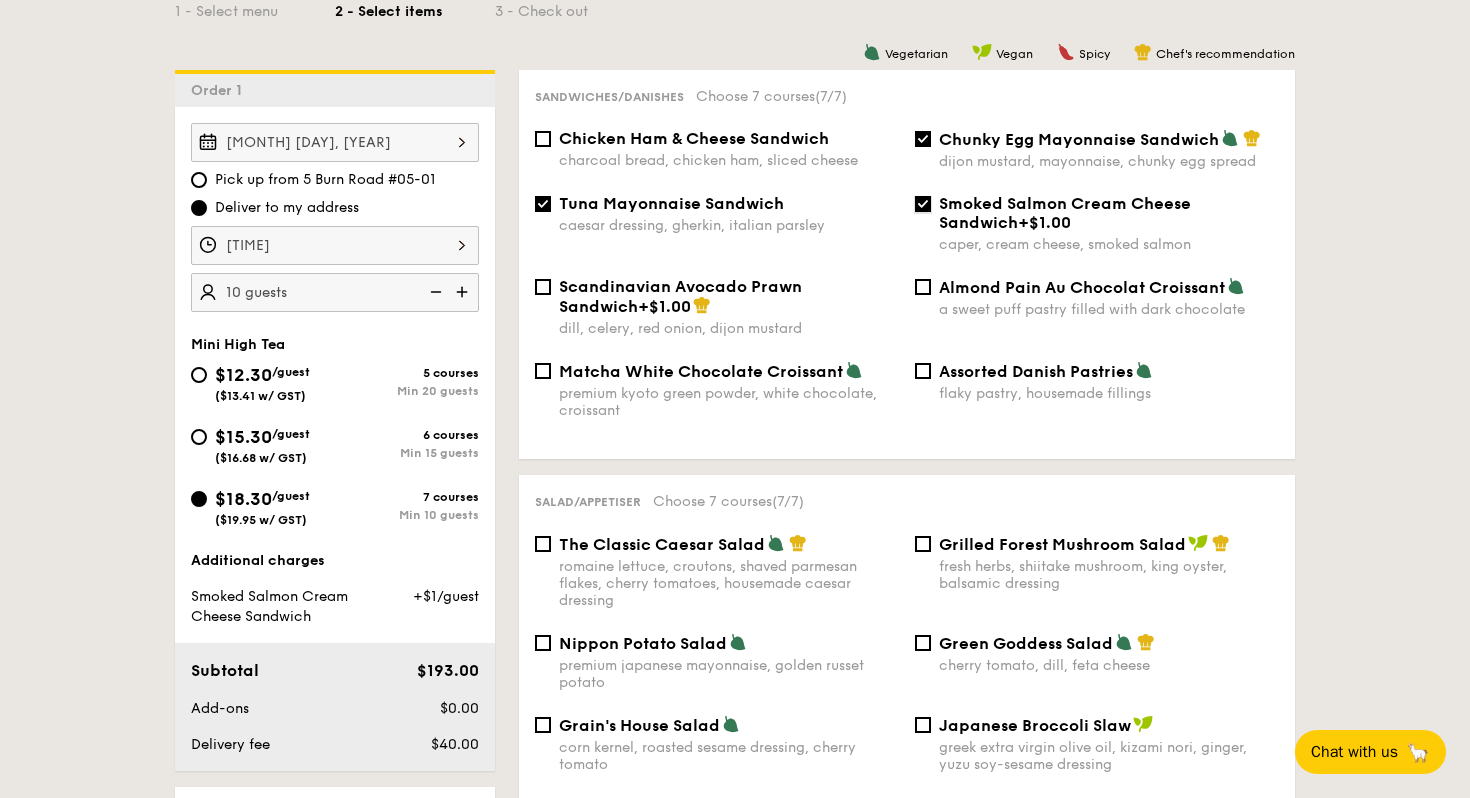 click on "+$[PRICE]
caper, cream cheese, smoked salmon" at bounding box center (923, 204) 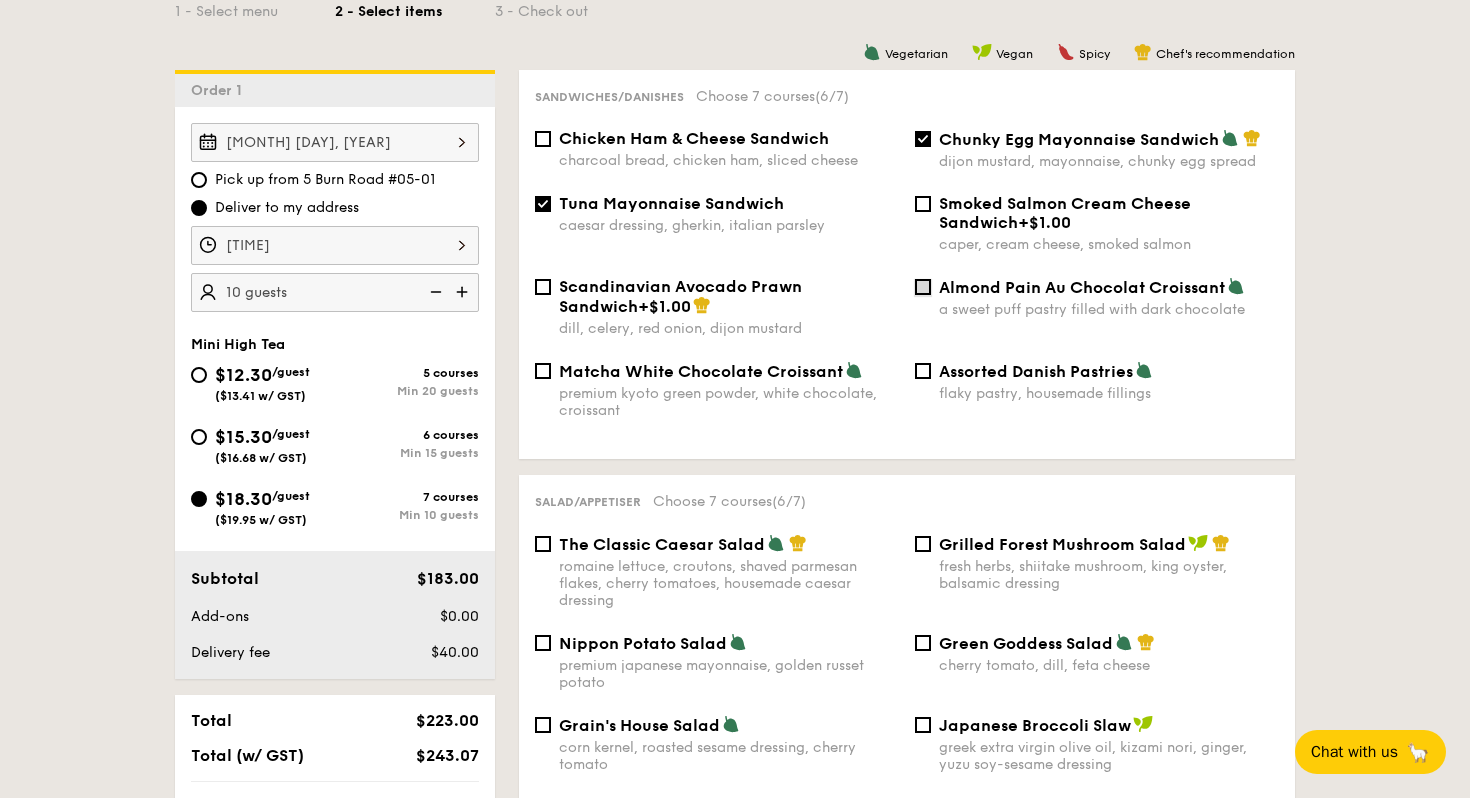 click on "Almond Pain Au Chocolat Croissant a sweet puff pastry filled with dark chocolate" at bounding box center (923, 287) 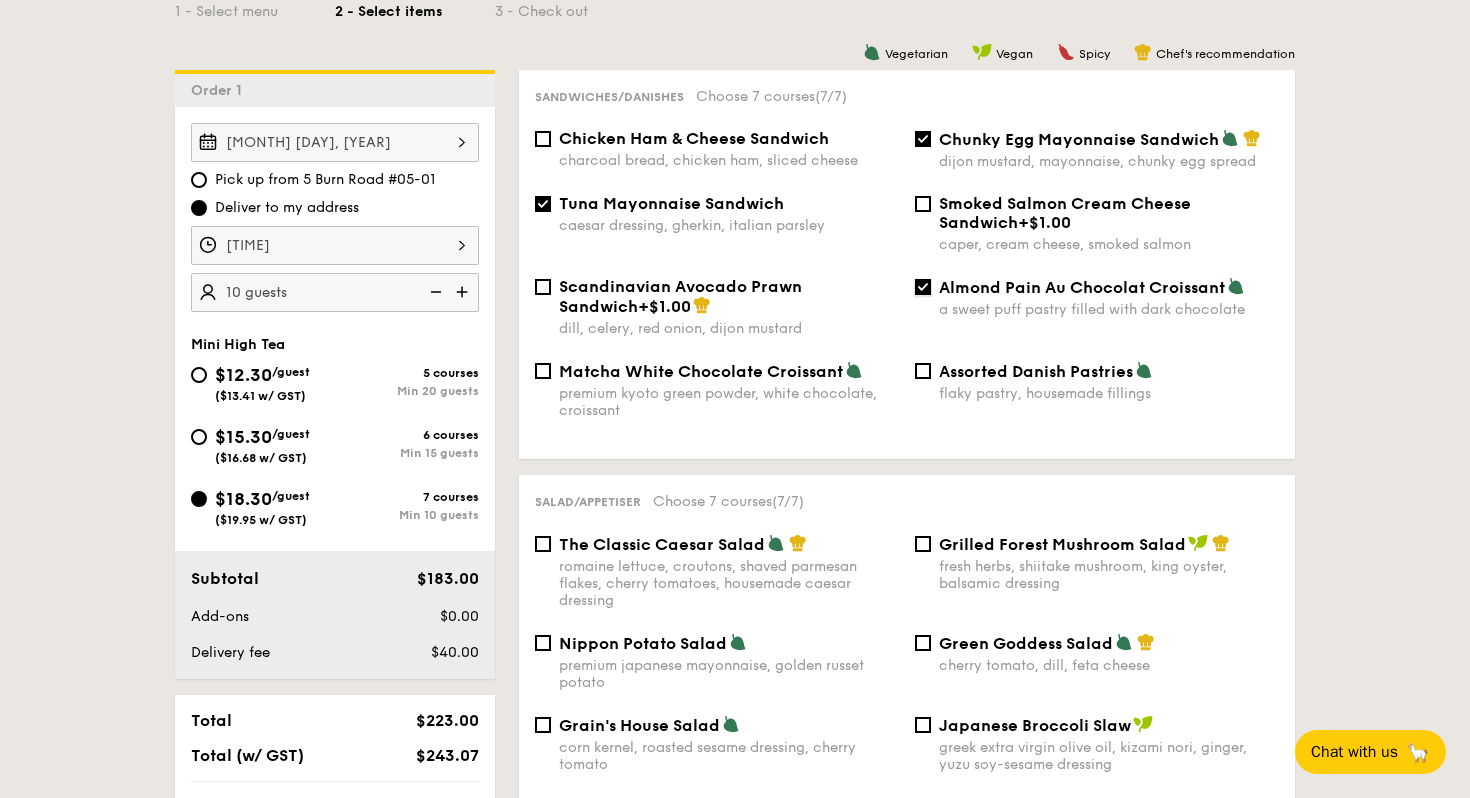 click on "Almond Pain Au Chocolat Croissant a sweet puff pastry filled with dark chocolate" at bounding box center (923, 287) 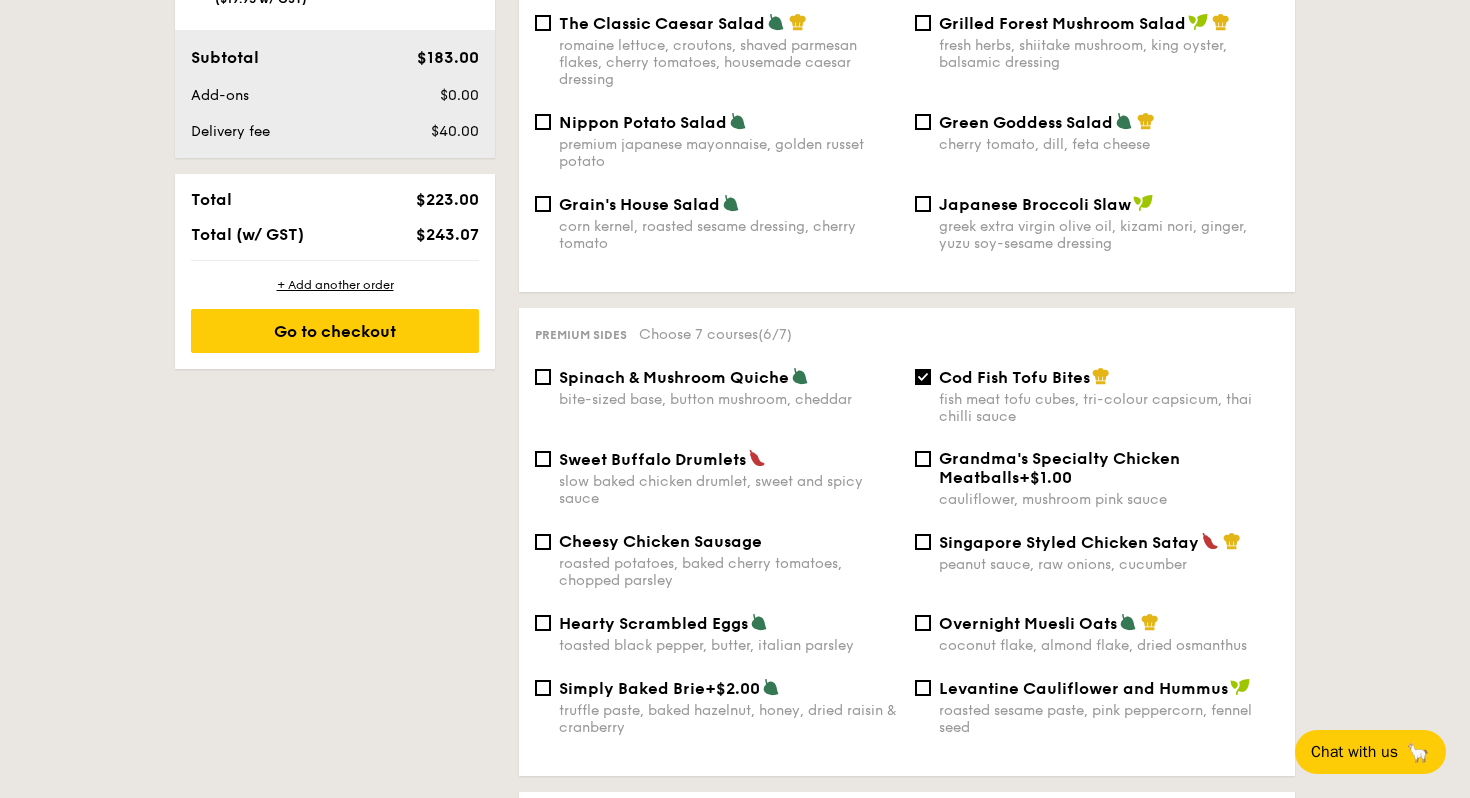 scroll, scrollTop: 1079, scrollLeft: 0, axis: vertical 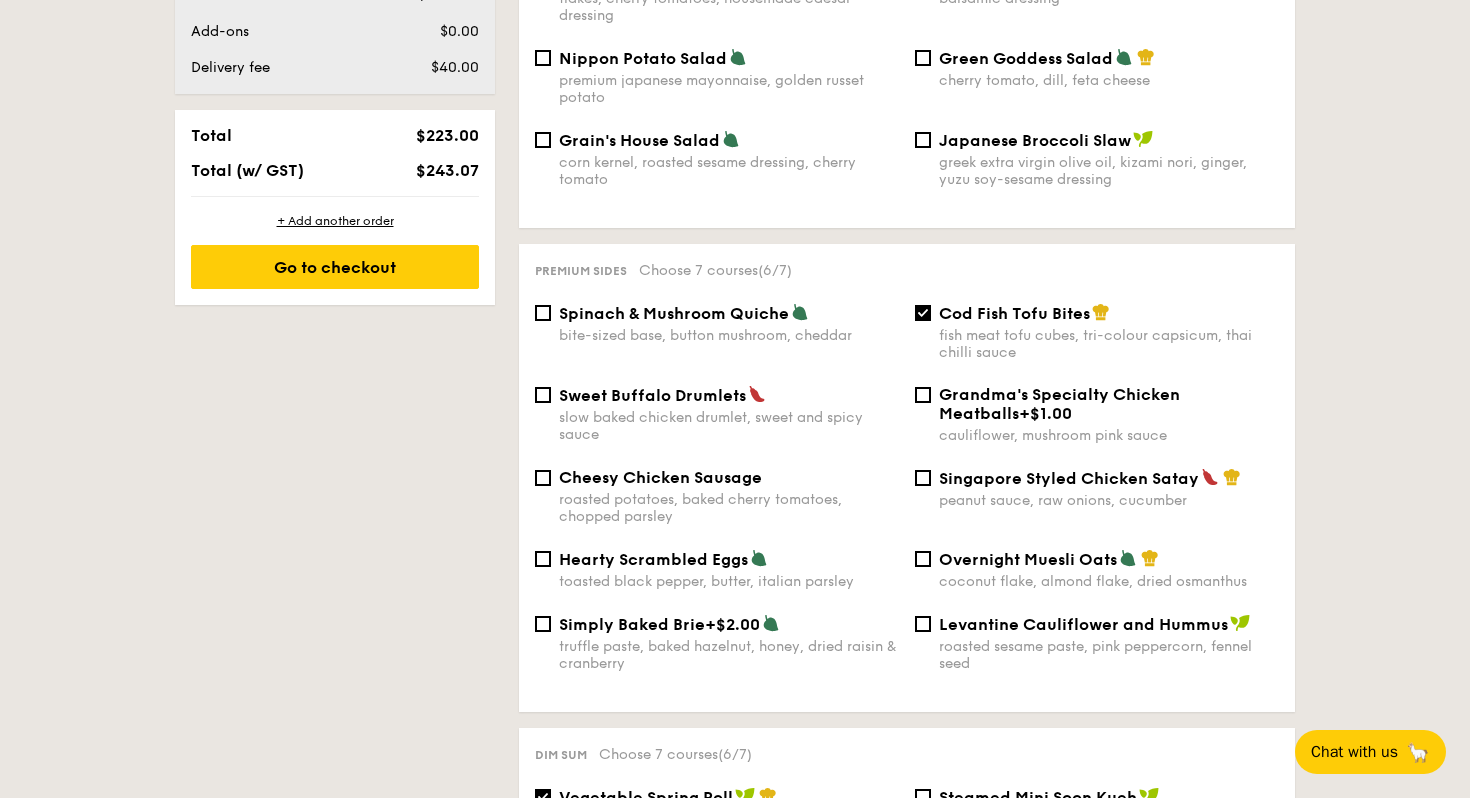 click on "Sweet Buffalo Drumlets" at bounding box center [652, 395] 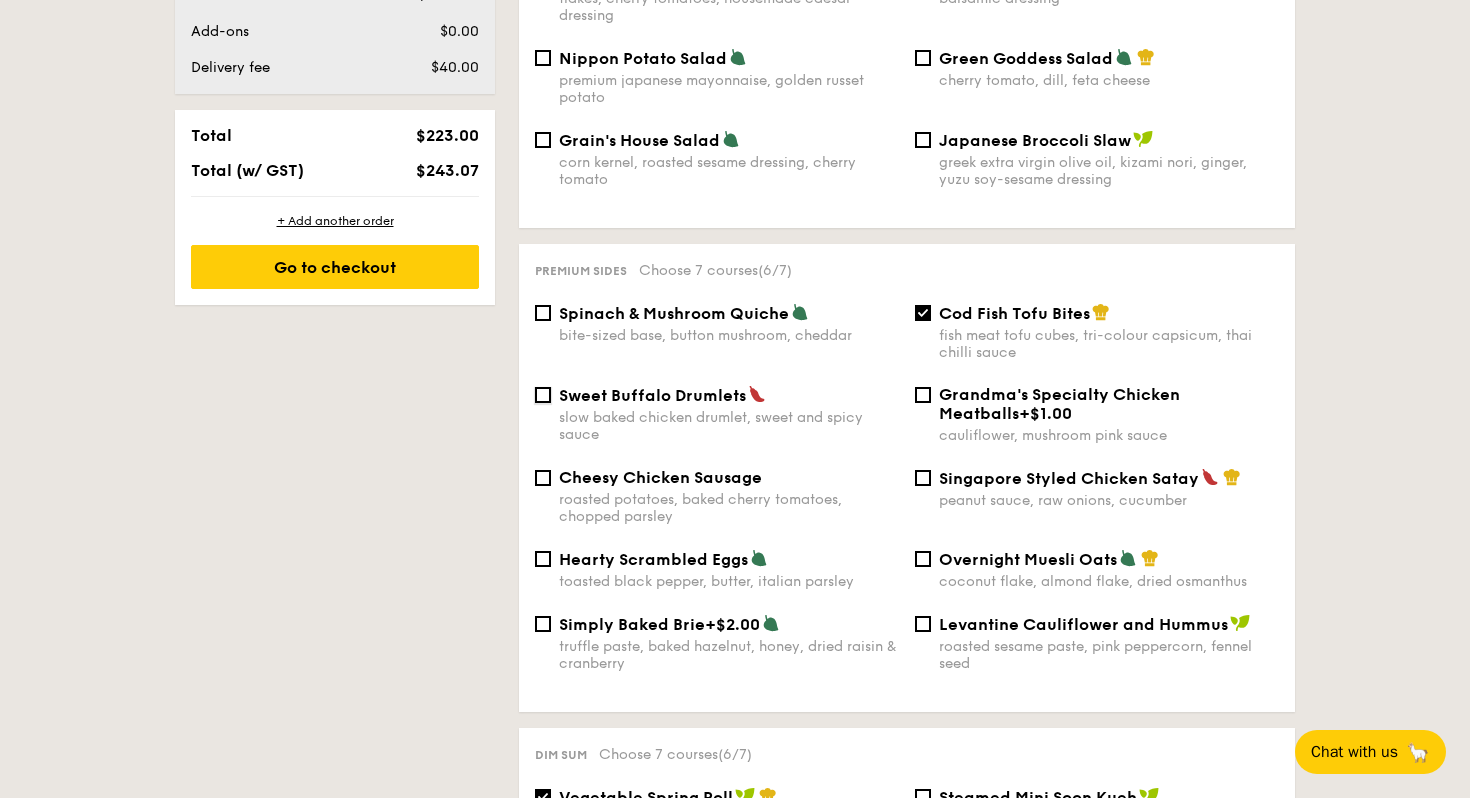 click on "Sweet Buffalo Drumlets slow baked chicken drumlet, sweet and spicy sauce" at bounding box center (543, 395) 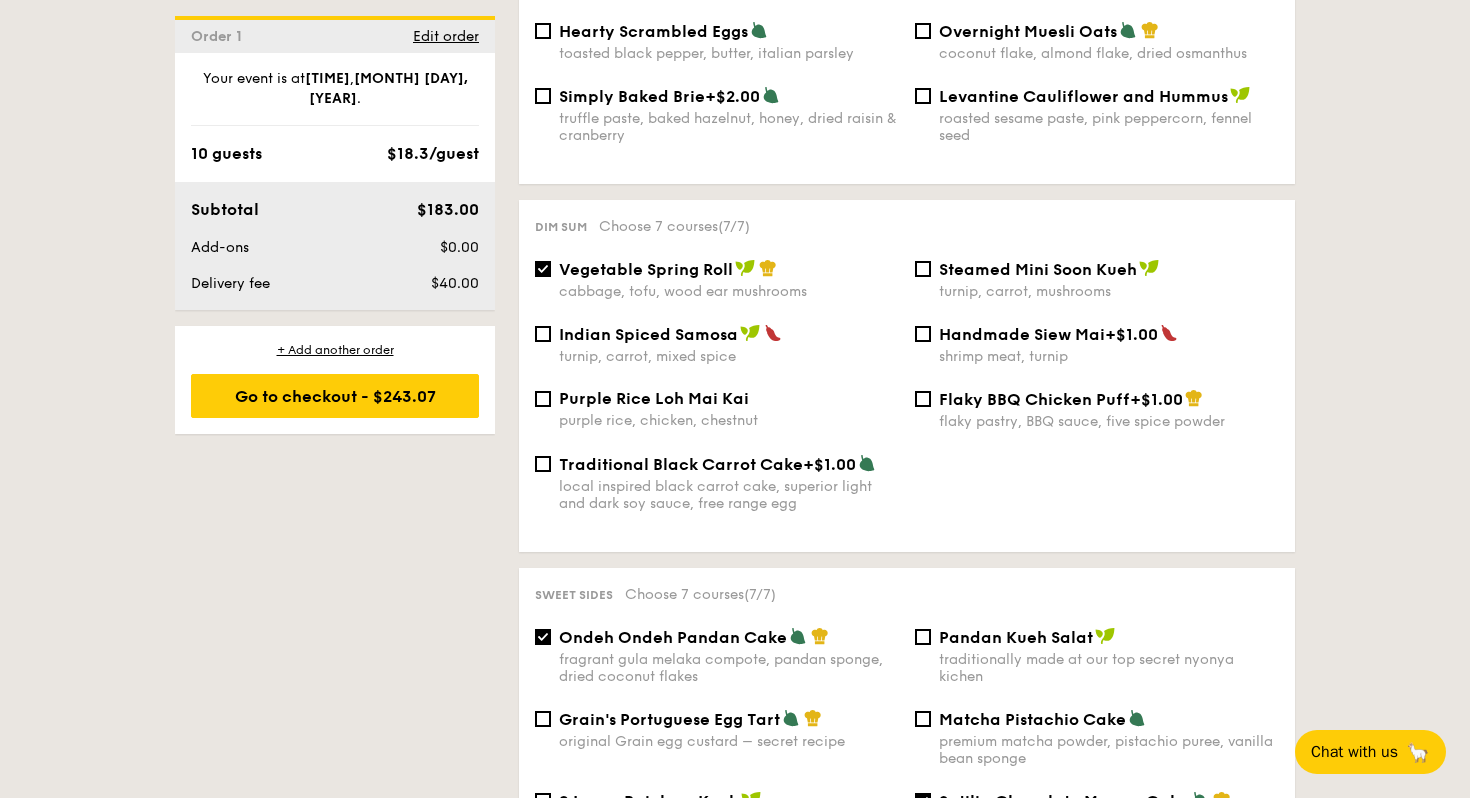 scroll, scrollTop: 1608, scrollLeft: 0, axis: vertical 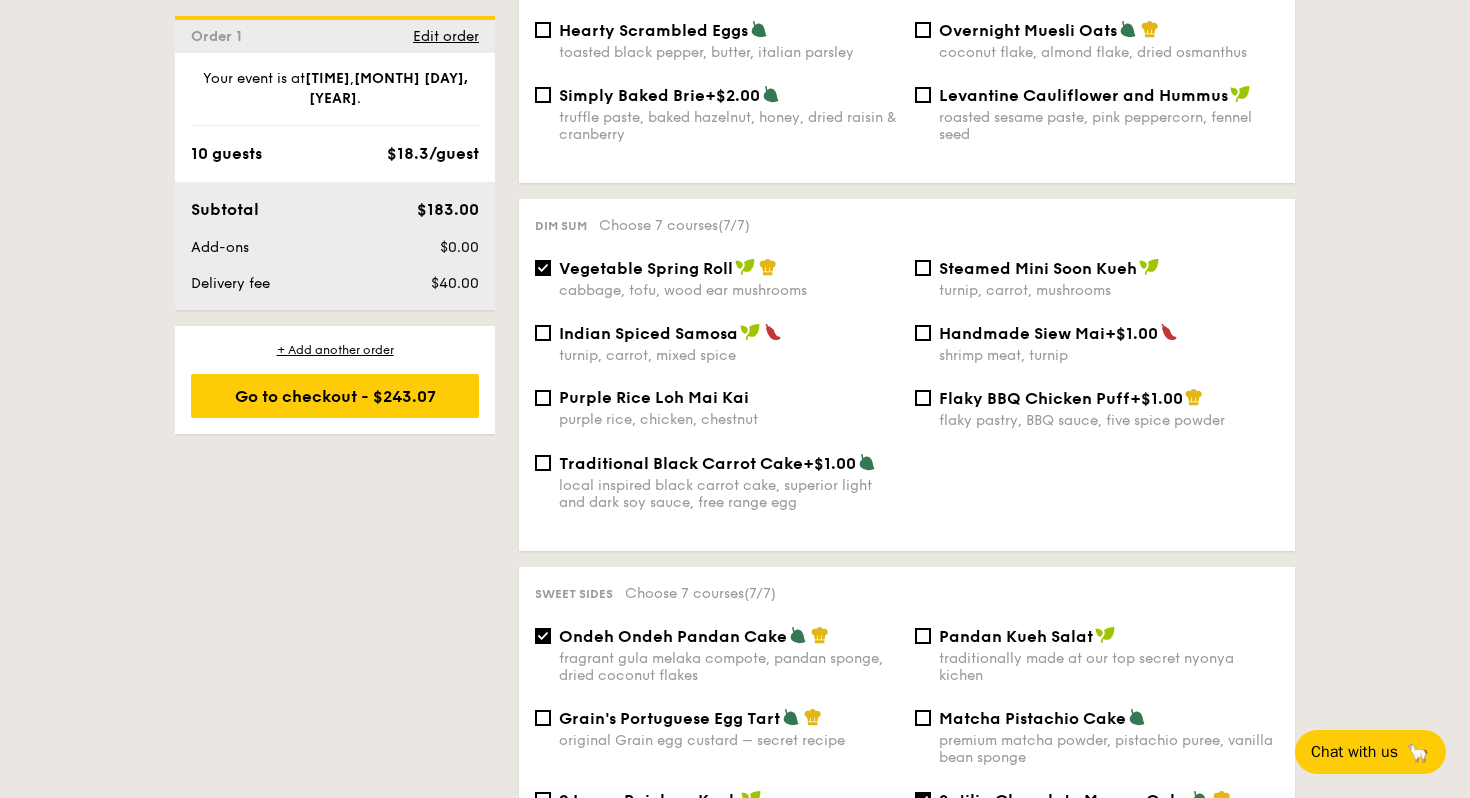 click on "Vegetable Spring Roll cabbage, tofu, wood ear mushrooms Steamed Mini Soon Kueh turnip, carrot, mushrooms" at bounding box center [907, 290] 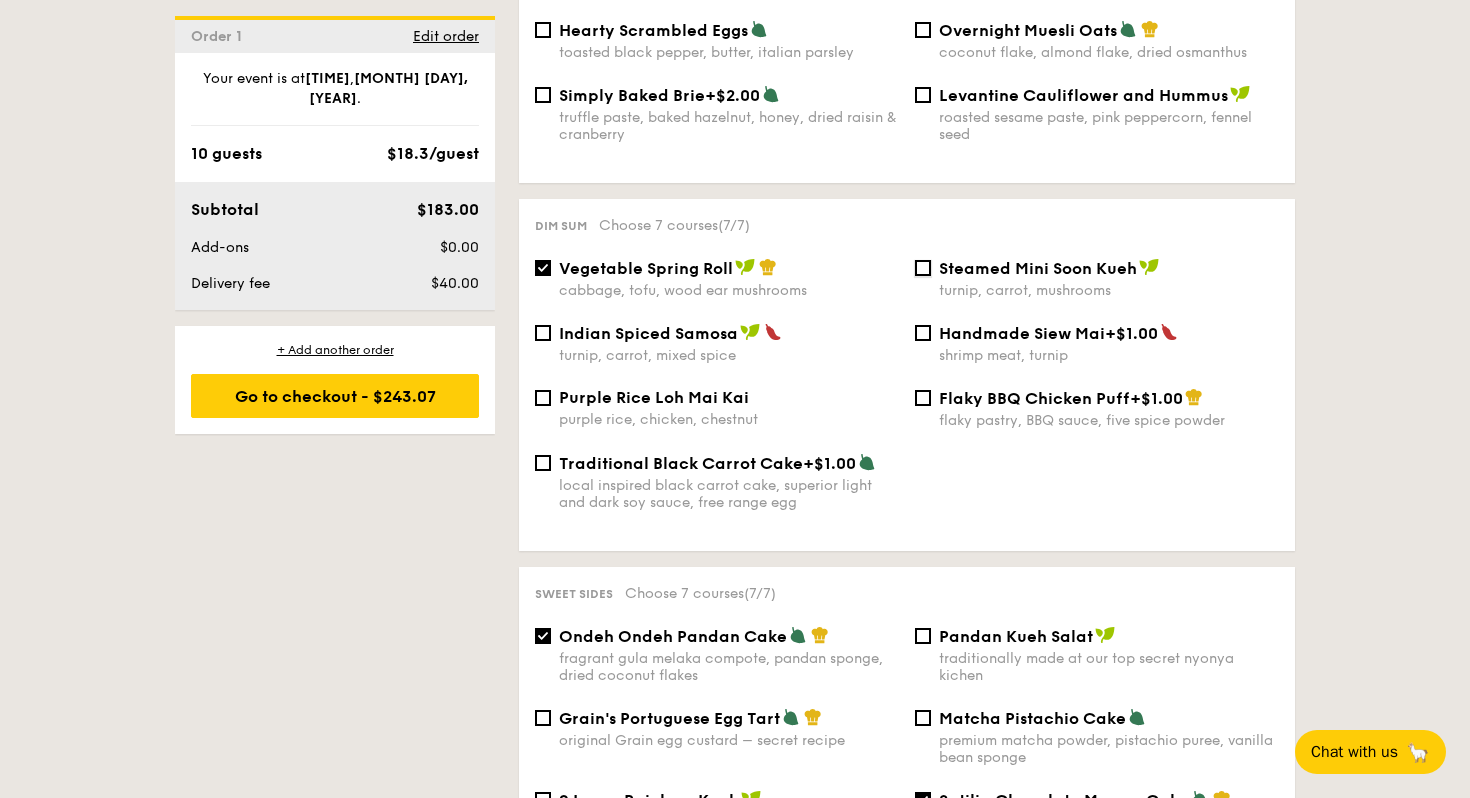click on "Steamed Mini Soon Kueh turnip, carrot, mushrooms" at bounding box center (923, 268) 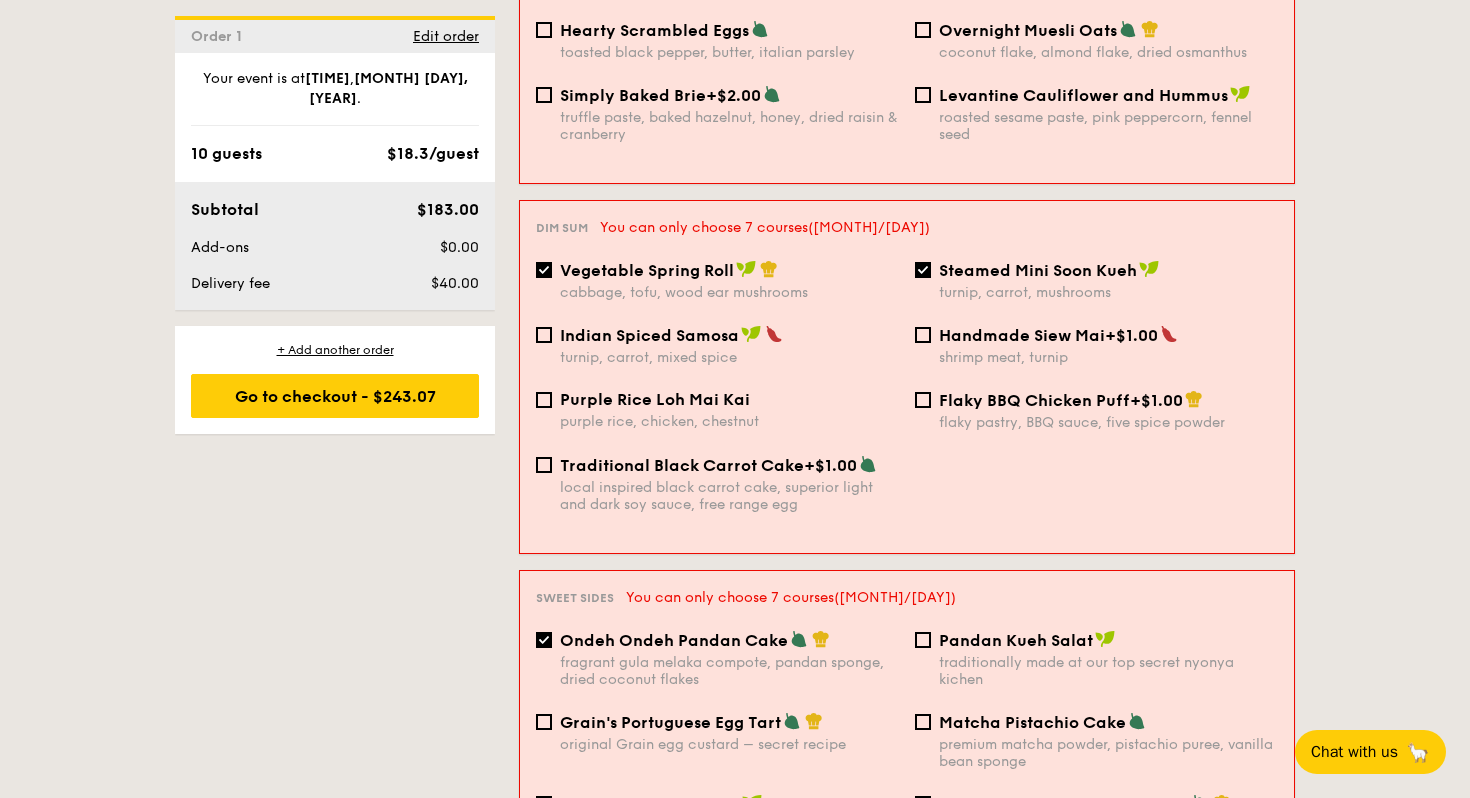 click on "turnip, carrot, mushrooms" at bounding box center (1108, 292) 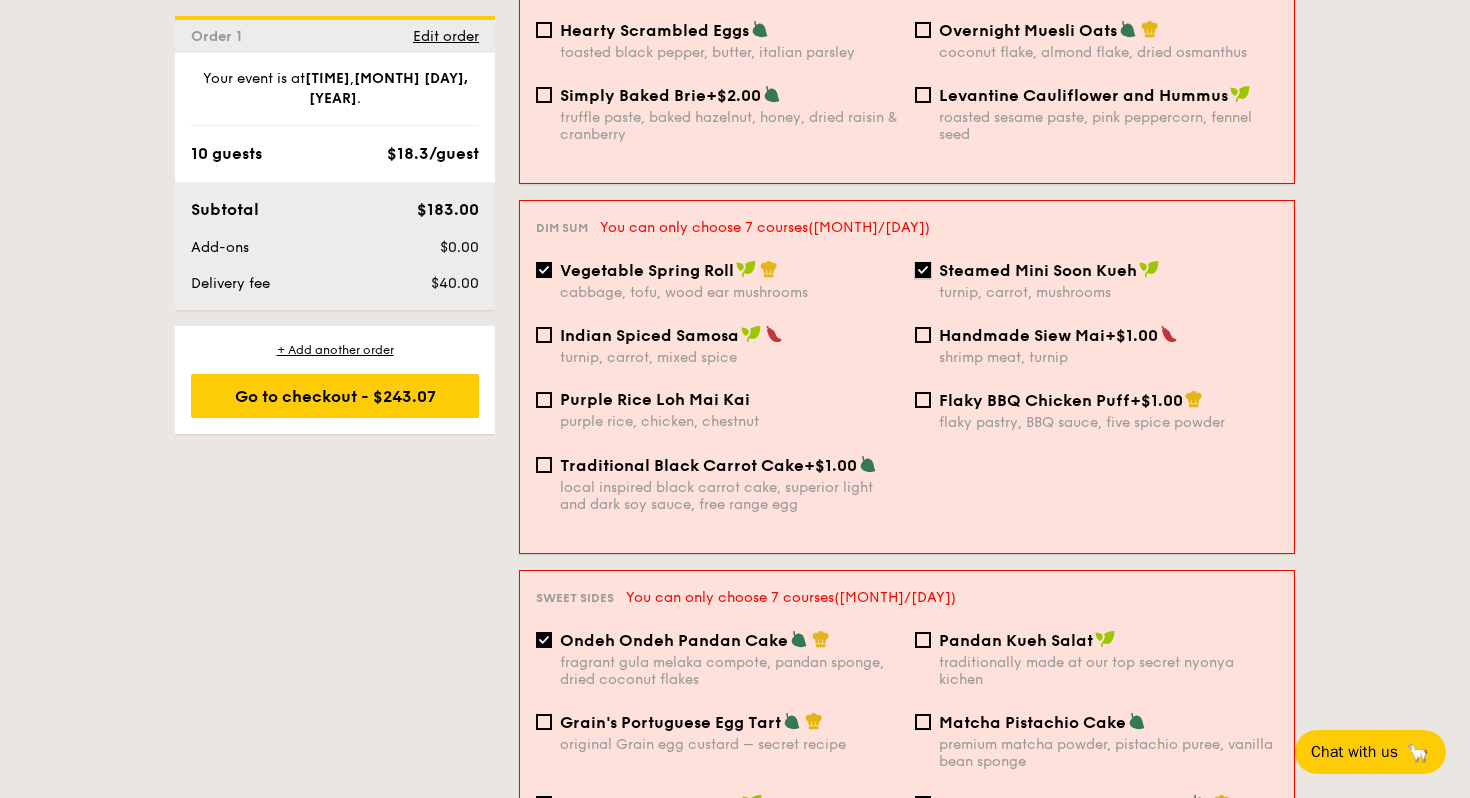 click on "Steamed Mini Soon Kueh turnip, carrot, mushrooms" at bounding box center [923, 270] 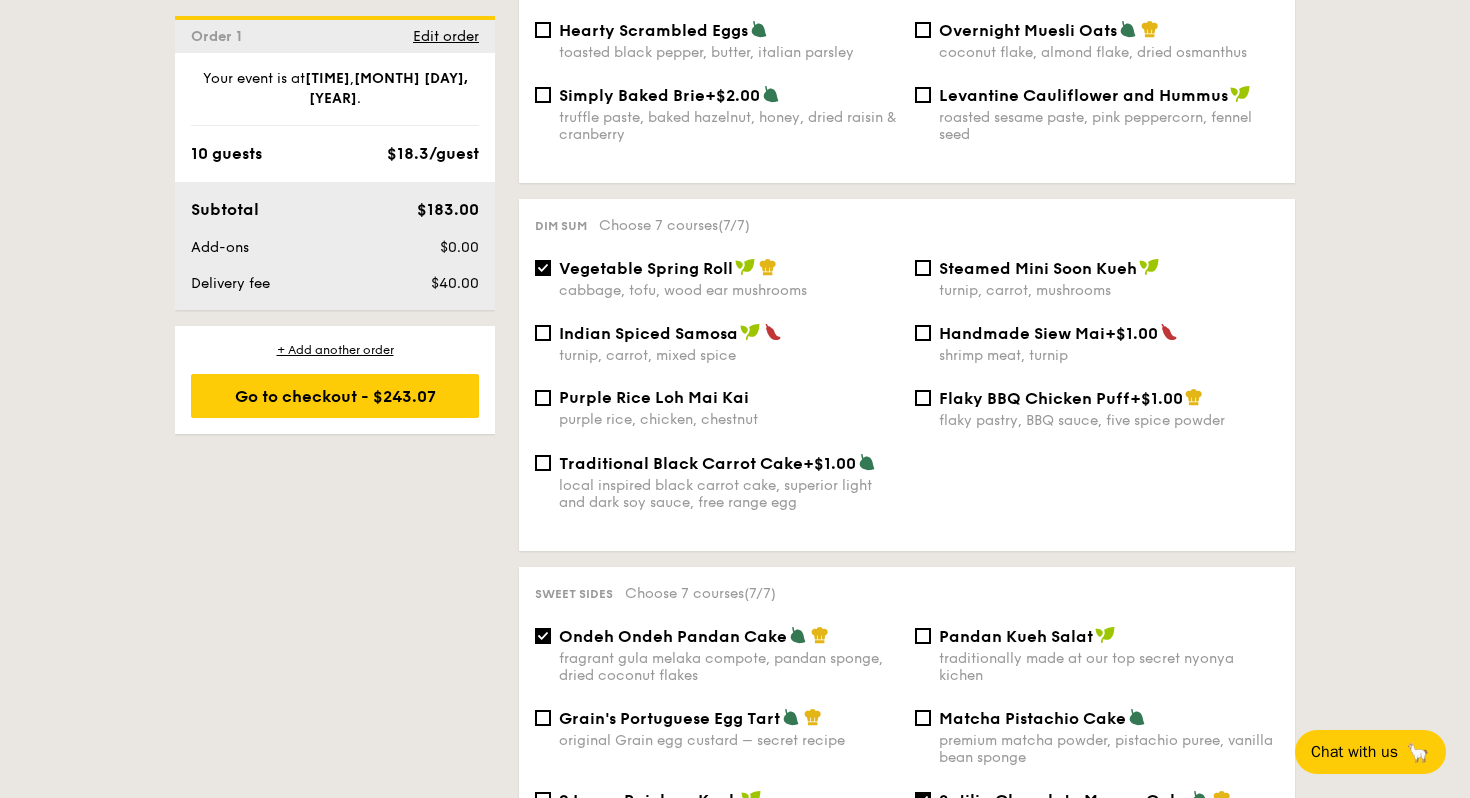 click on "turnip, carrot, mushrooms" at bounding box center [1109, 290] 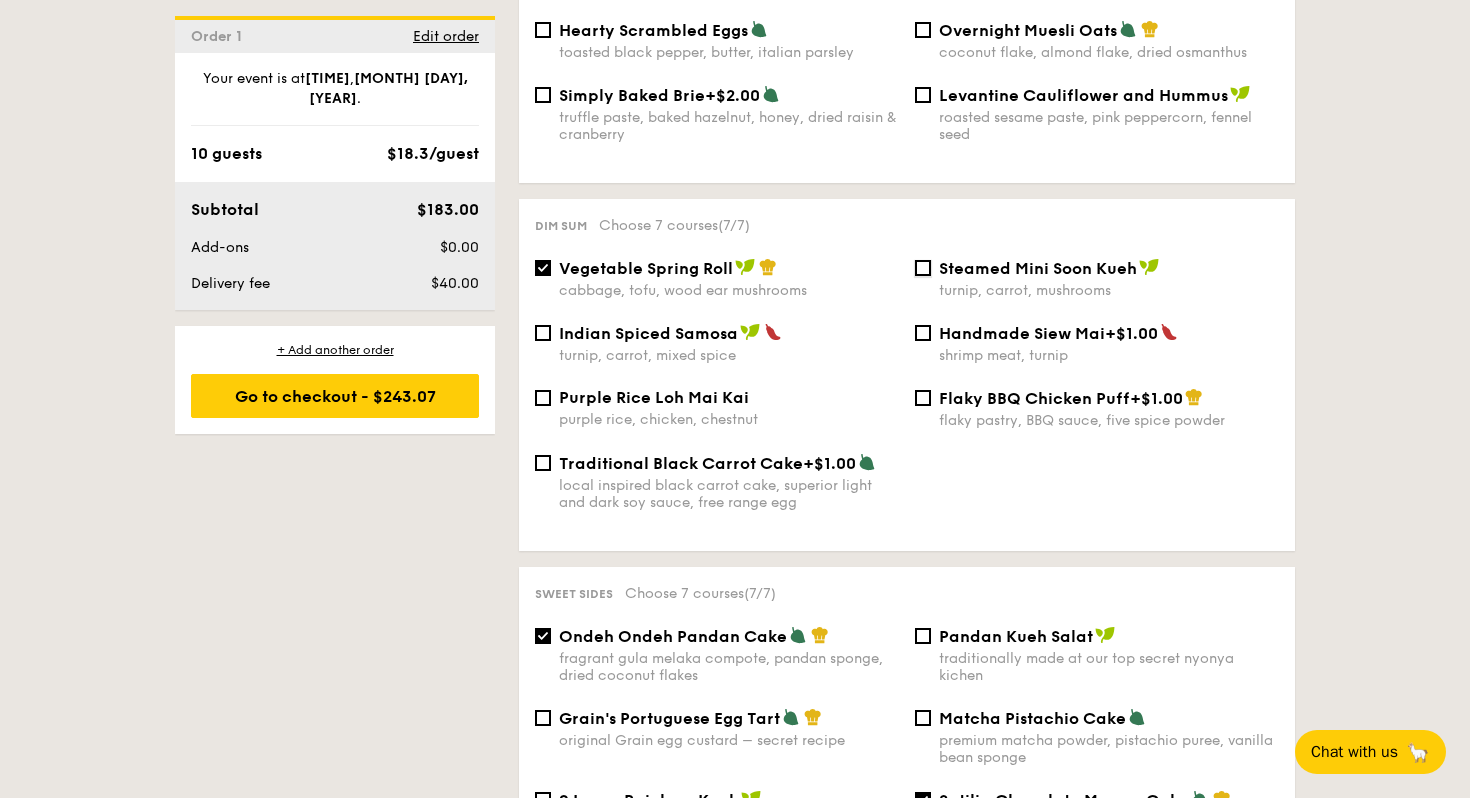 click on "Steamed Mini Soon Kueh turnip, carrot, mushrooms" at bounding box center (923, 268) 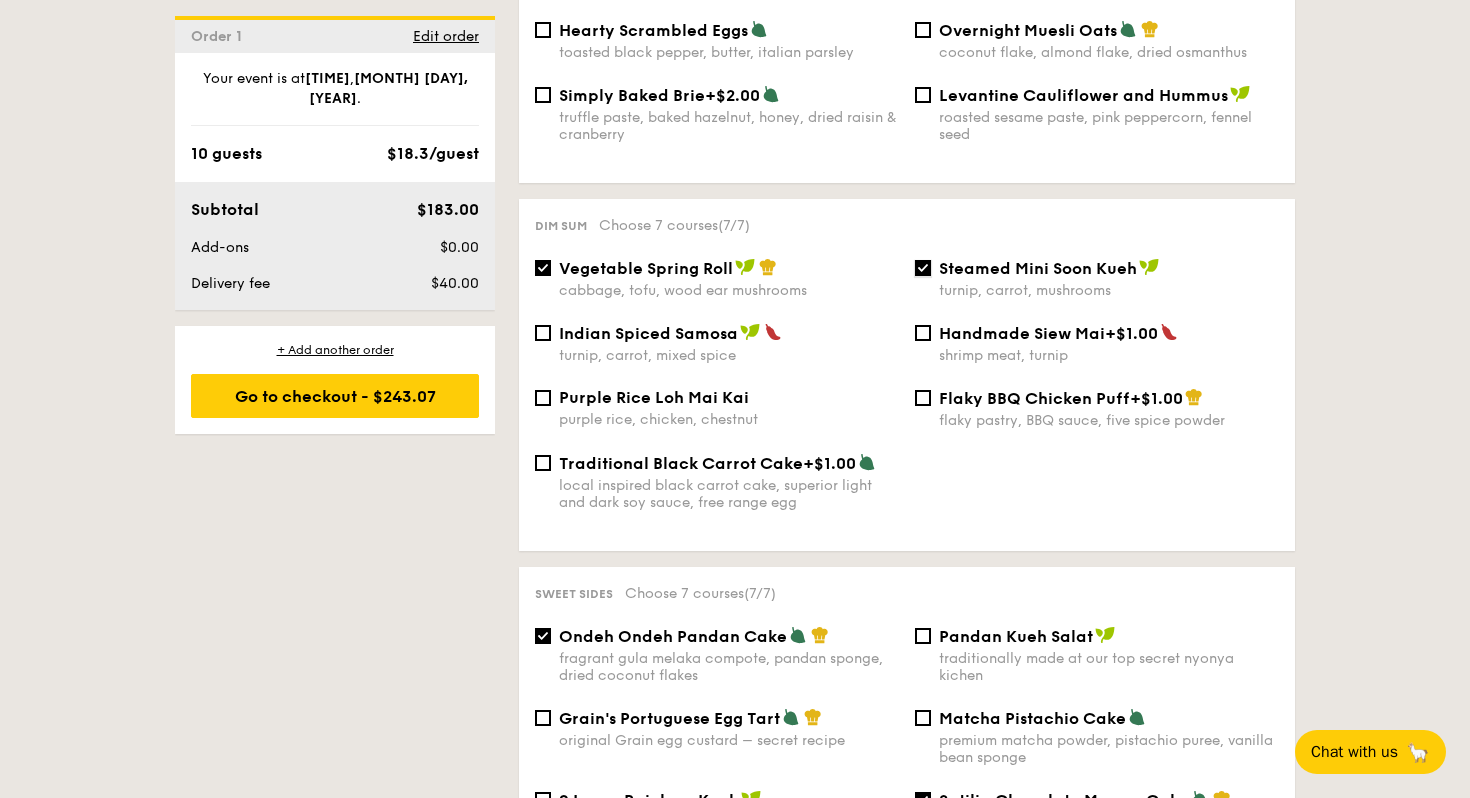 scroll, scrollTop: 1613, scrollLeft: 0, axis: vertical 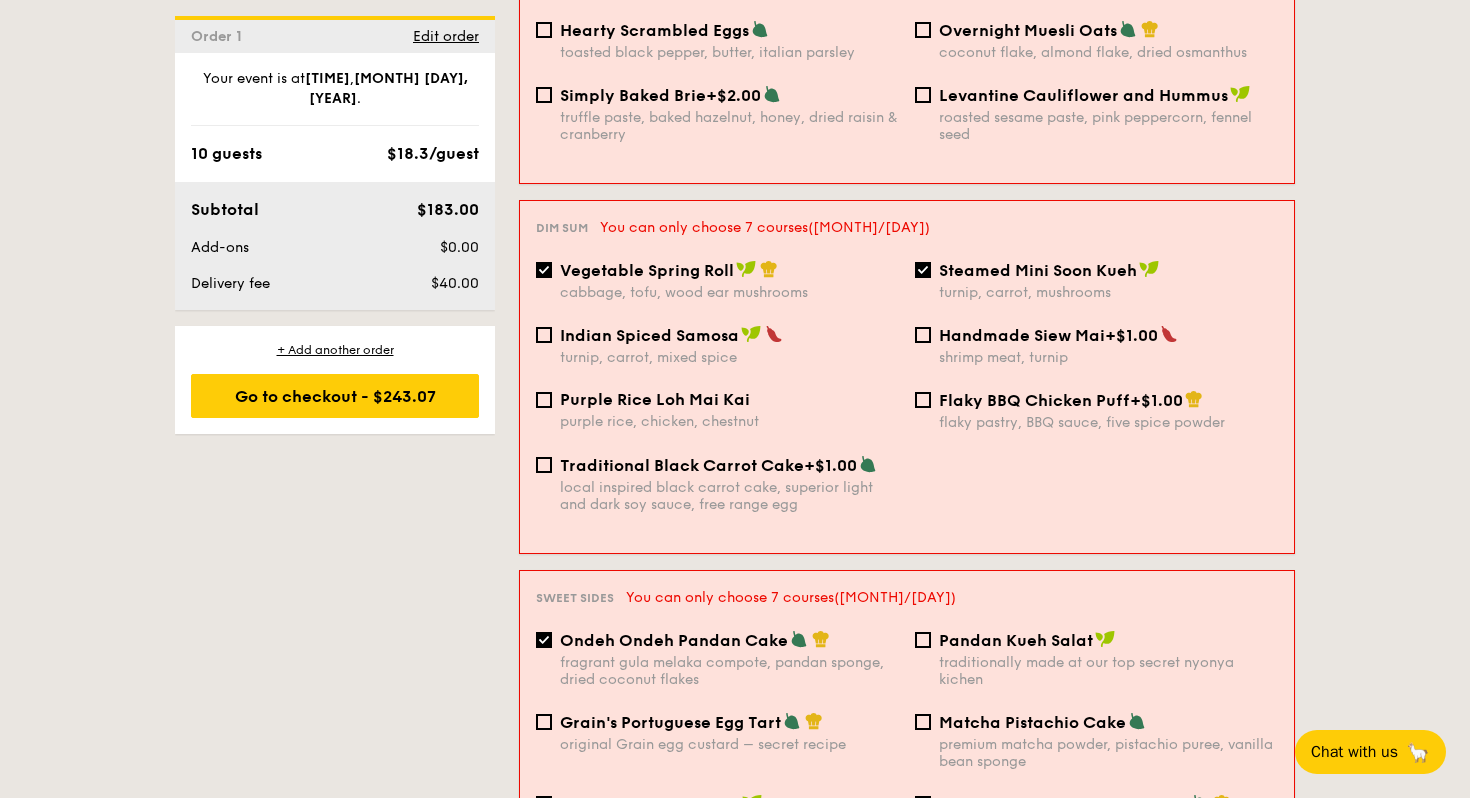 click on "turnip, carrot, mushrooms" at bounding box center [1108, 292] 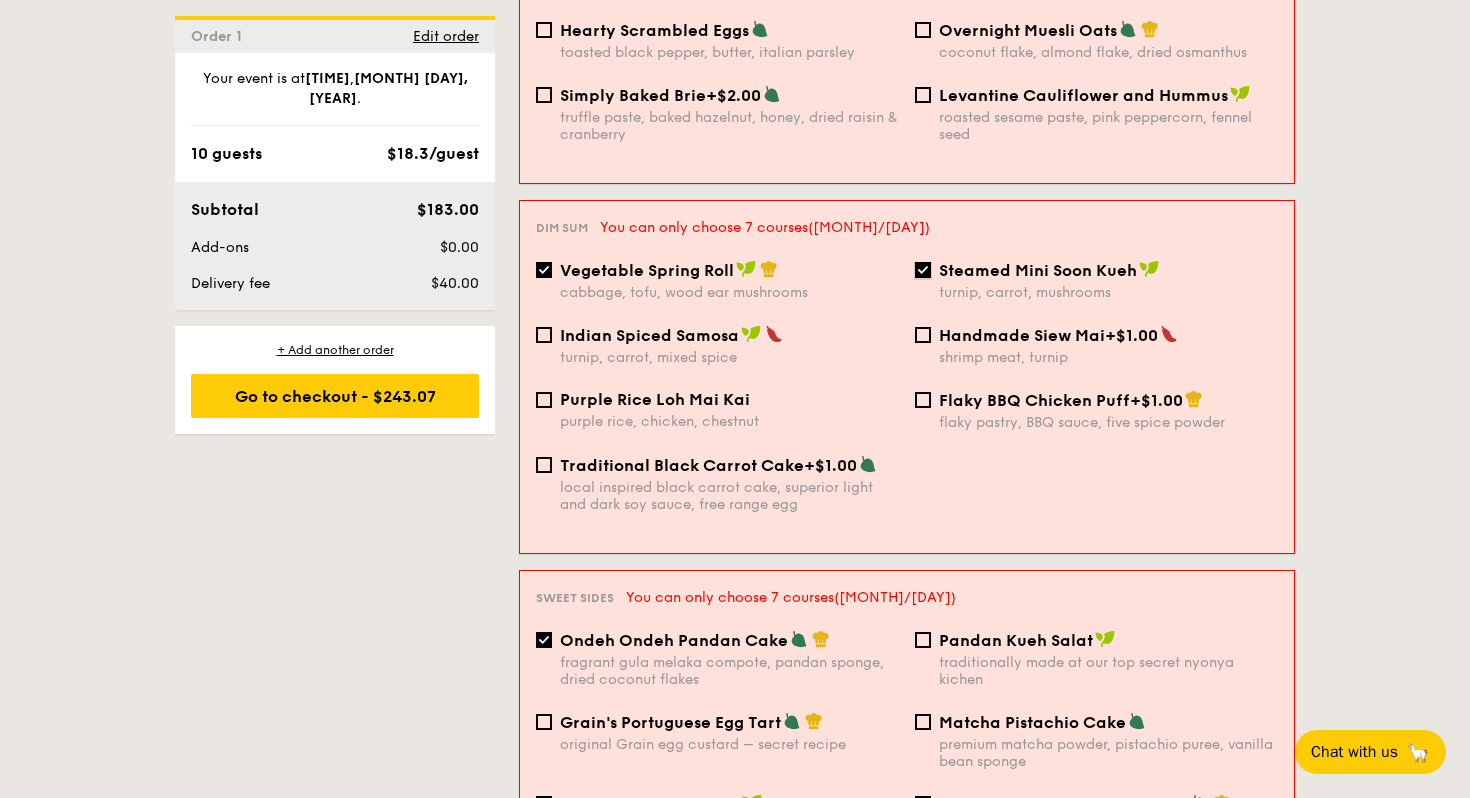 click on "Steamed Mini Soon Kueh turnip, carrot, mushrooms" at bounding box center (923, 270) 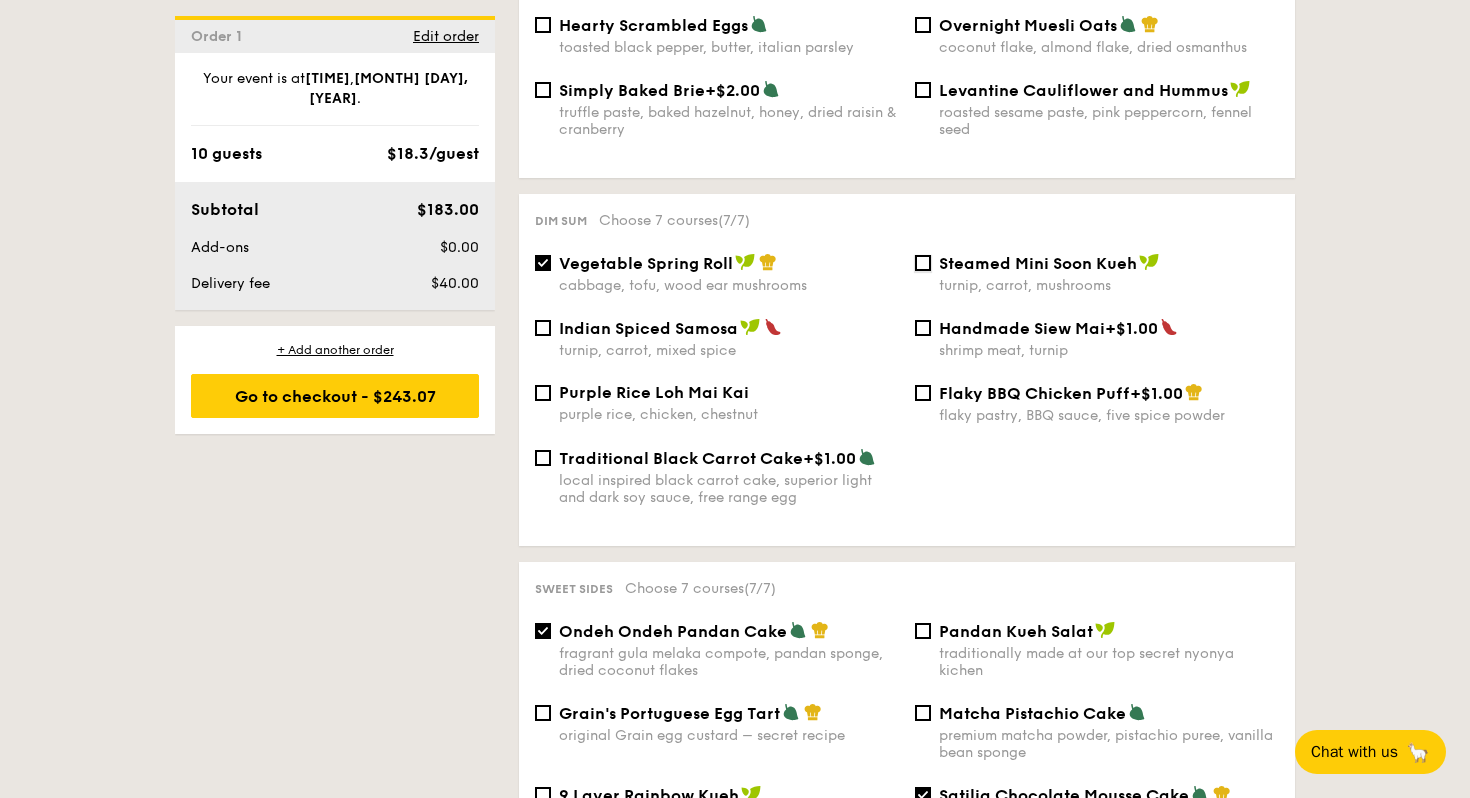 scroll, scrollTop: 1608, scrollLeft: 0, axis: vertical 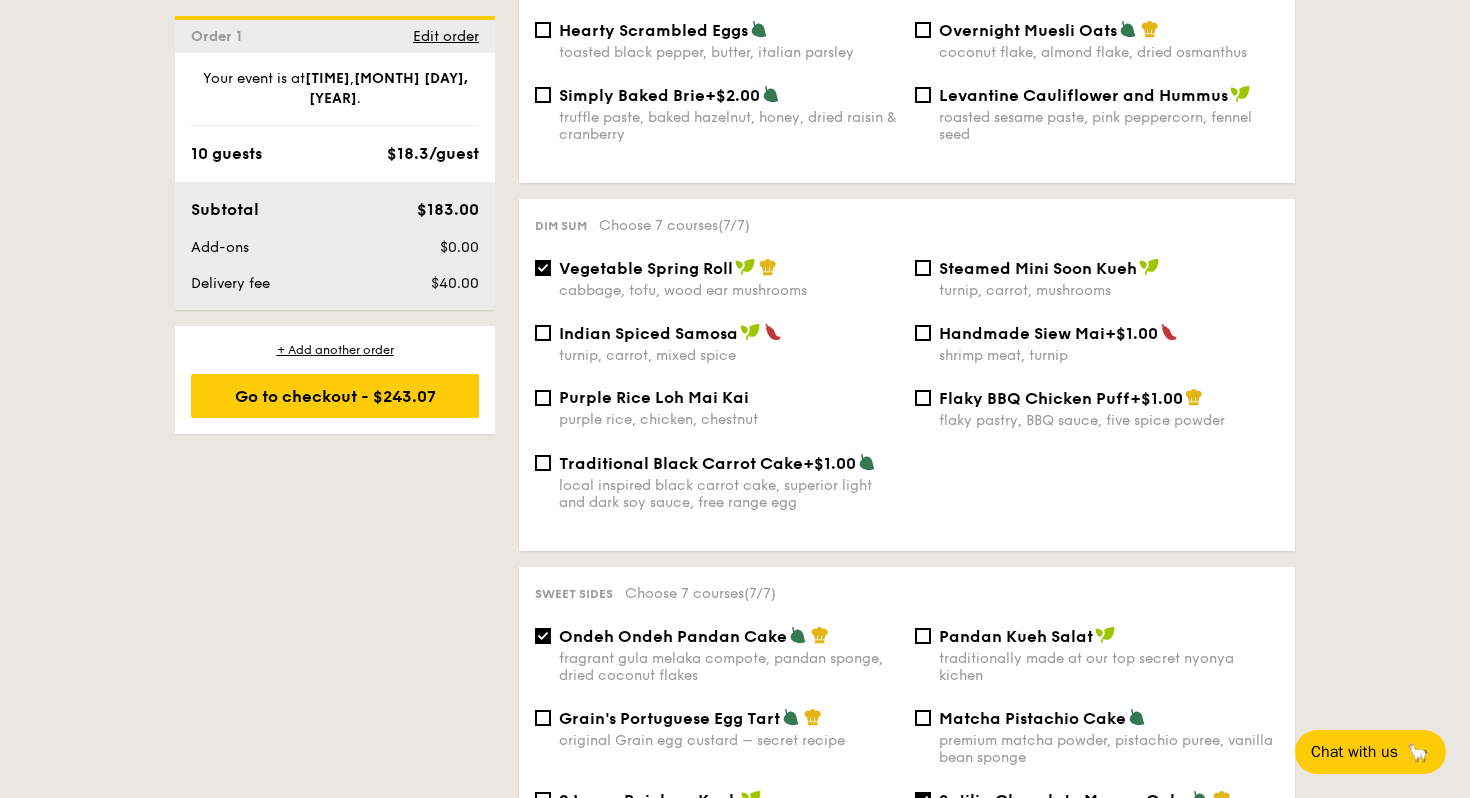 click on "1 - Select menu
2 - Select items
3 - Check out
Order 1
[MONTH] [DAY], [YEAR]
Pick up from [NUMBER] [STREET] #[NUMBER]-[NUMBER]
Deliver to my address
[TIME] [GUESTS] guests
Mini High Tea
[PRICE]
/guest
([PRICE] w/ GST)
5 courses
Min 20 guests
[PRICE]
/guest
([PRICE] w/ GST)
6 courses
Min 15 guests
[PRICE]
/guest
([PRICE] w/ GST)
7 courses
Min 10 guests
Subtotal
[PRICE]
Add-ons
[PRICE]
Delivery fee
[PRICE]
Total
[PRICE]
Total (w/ GST)
[PRICE]
+ Add another order
Go to checkout
+ Add another order
Order 1
[TIME] ,  . [NUMBER] [NUMBER]" at bounding box center [735, 791] 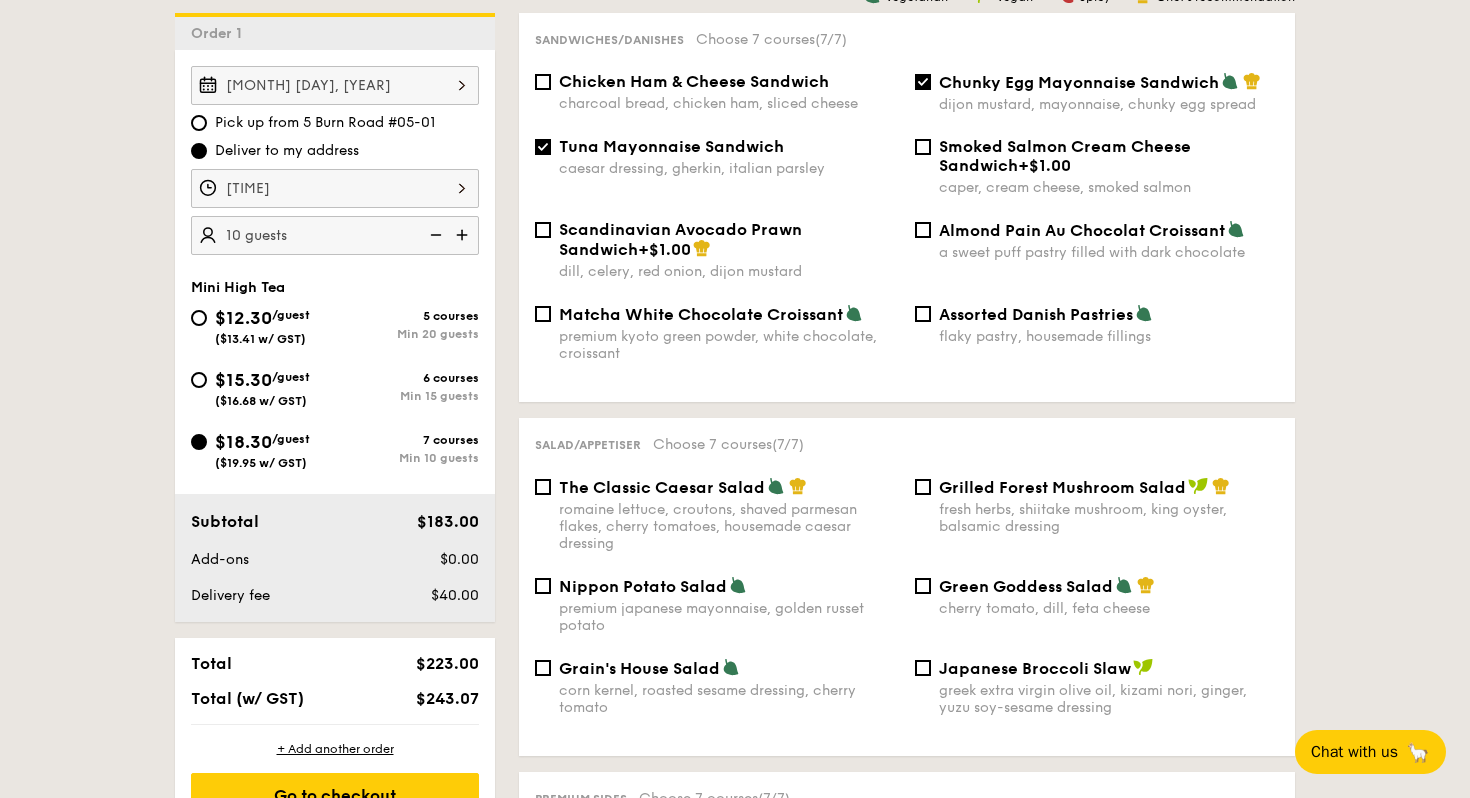 scroll, scrollTop: 549, scrollLeft: 0, axis: vertical 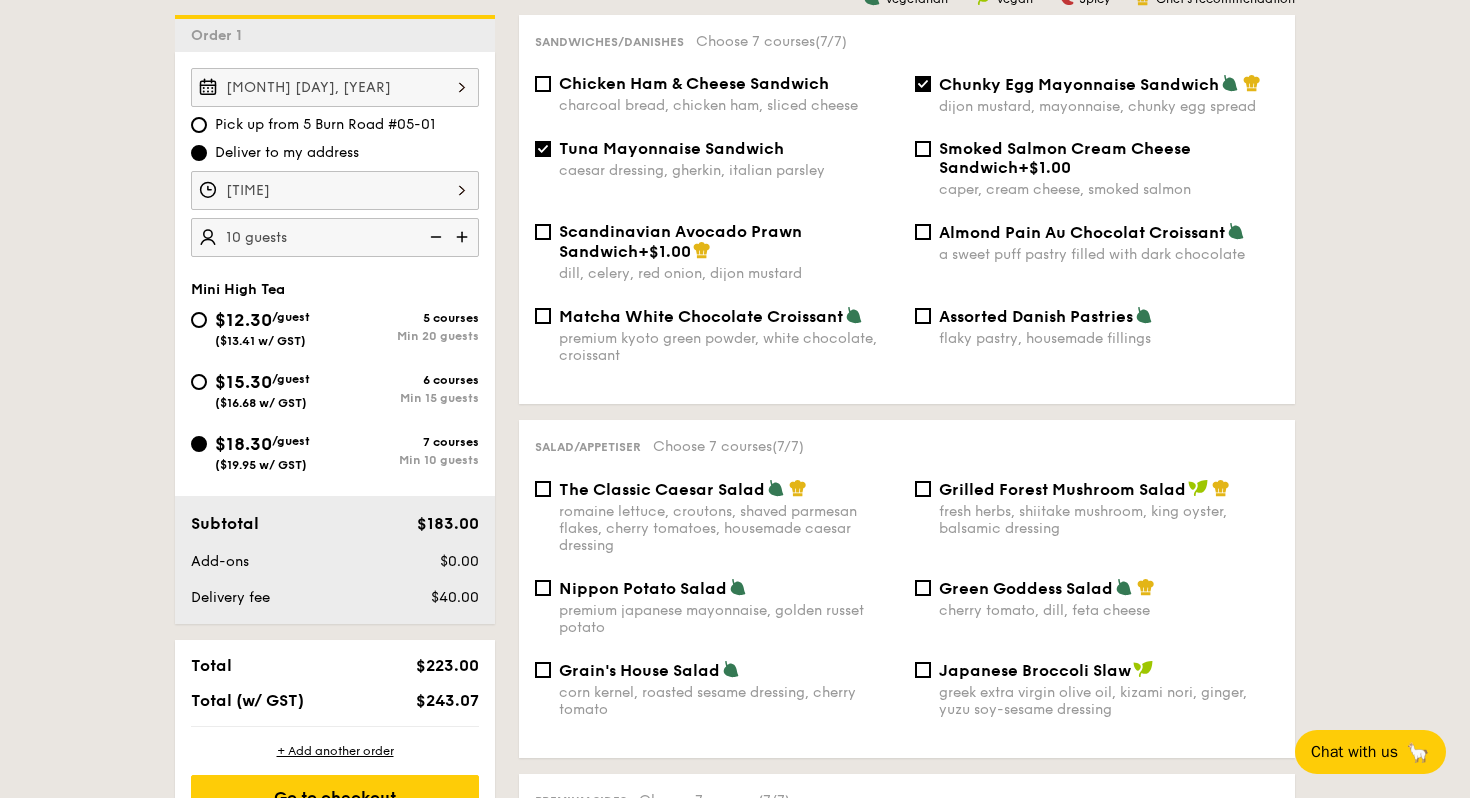 click on "Assorted Danish Pastries flaky pastry, housemade fillings" at bounding box center [1109, 326] 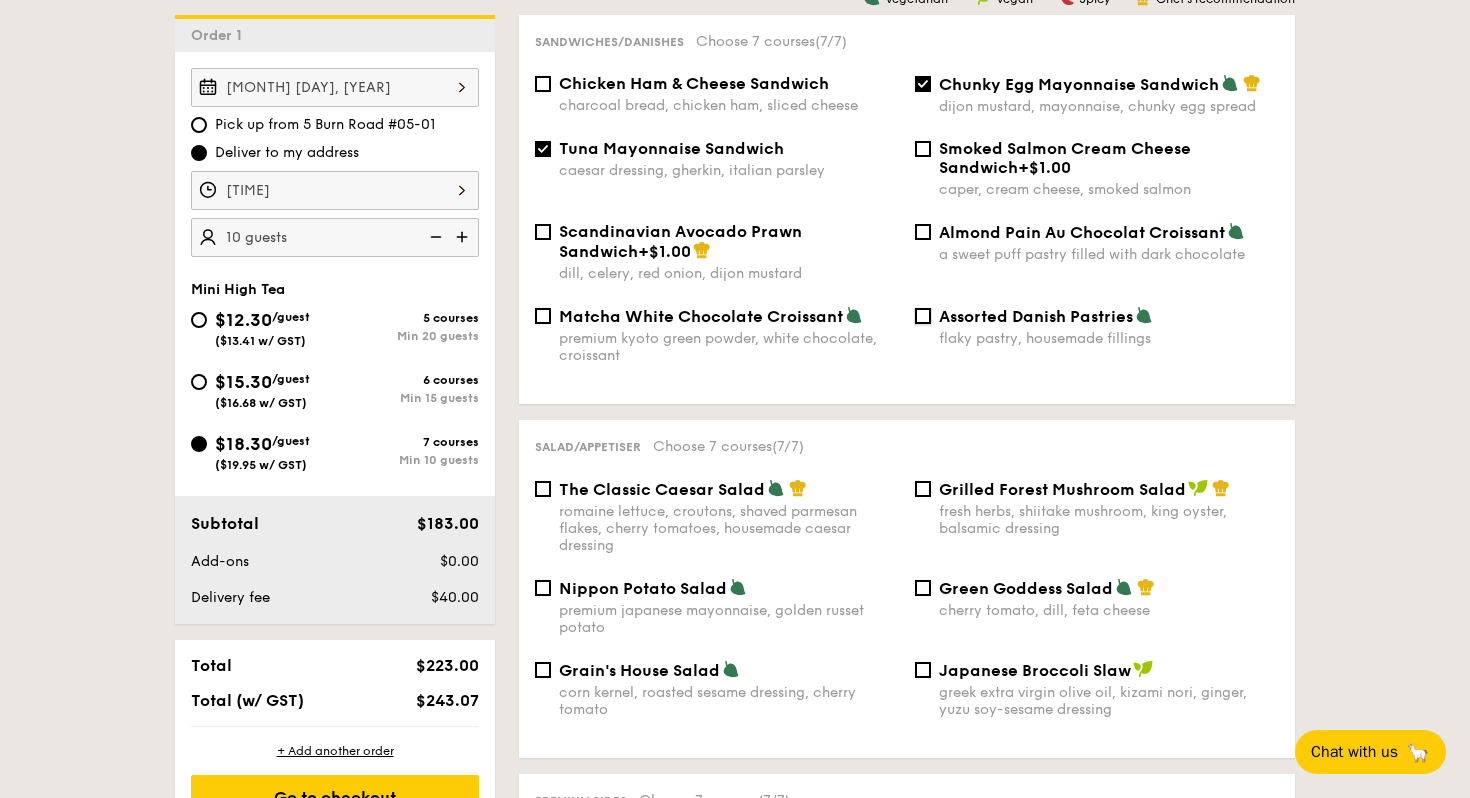click on "Assorted Danish Pastries flaky pastry, housemade fillings" at bounding box center [923, 316] 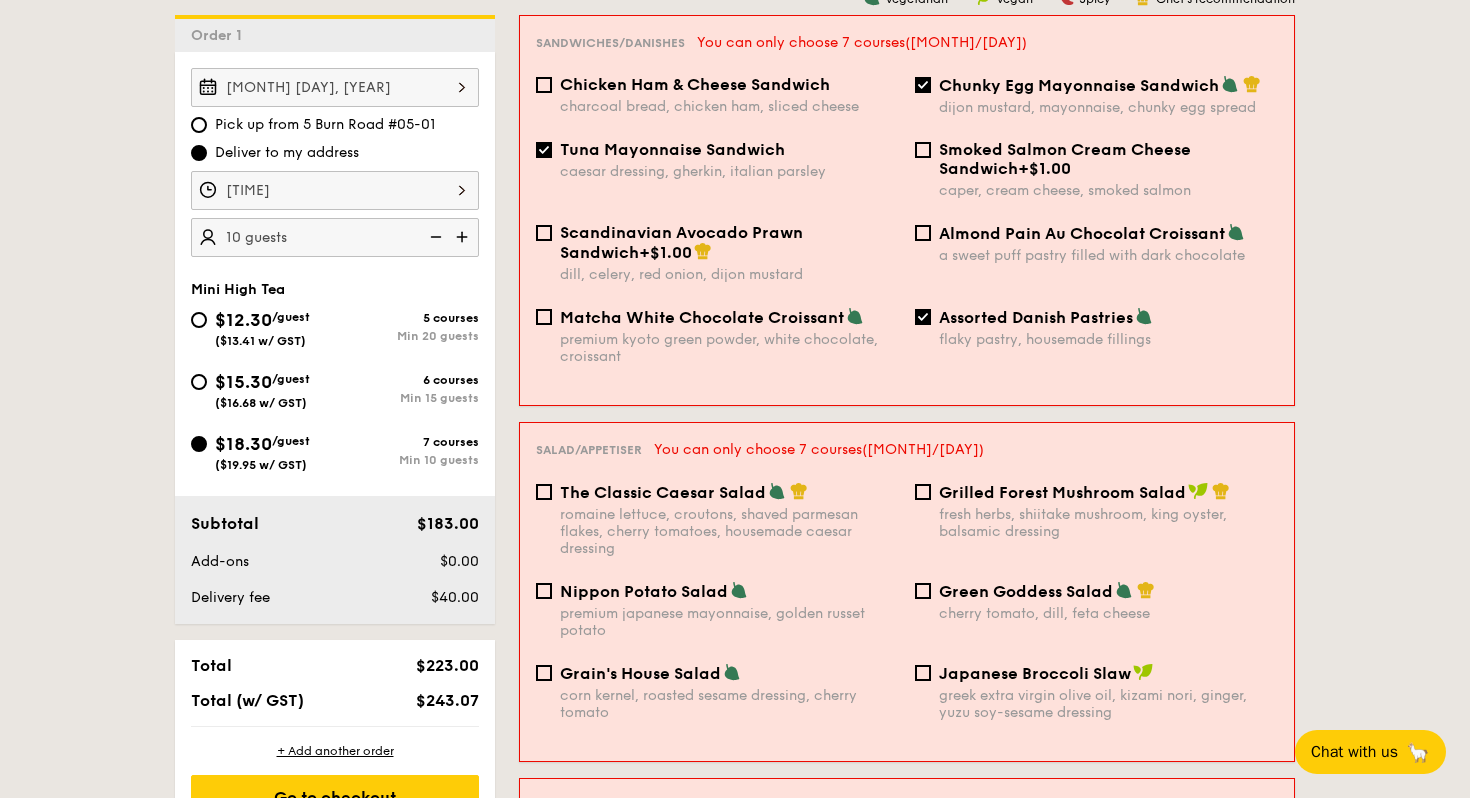 click on "caesar dressing, gherkin, italian parsley" at bounding box center [729, 171] 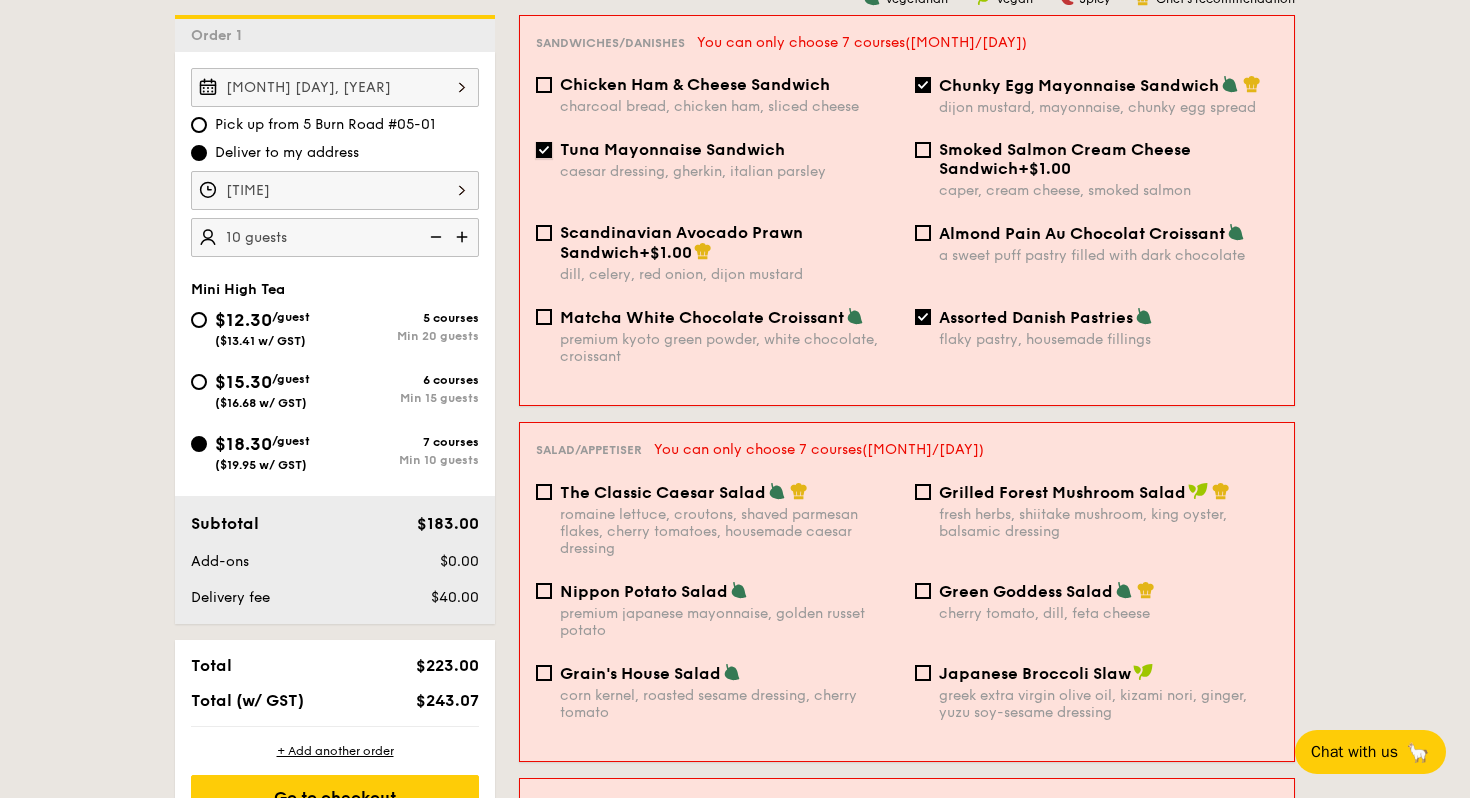 click on "Tuna Mayonnaise Sandwich caesar dressing, gherkin, italian parsley" at bounding box center [544, 150] 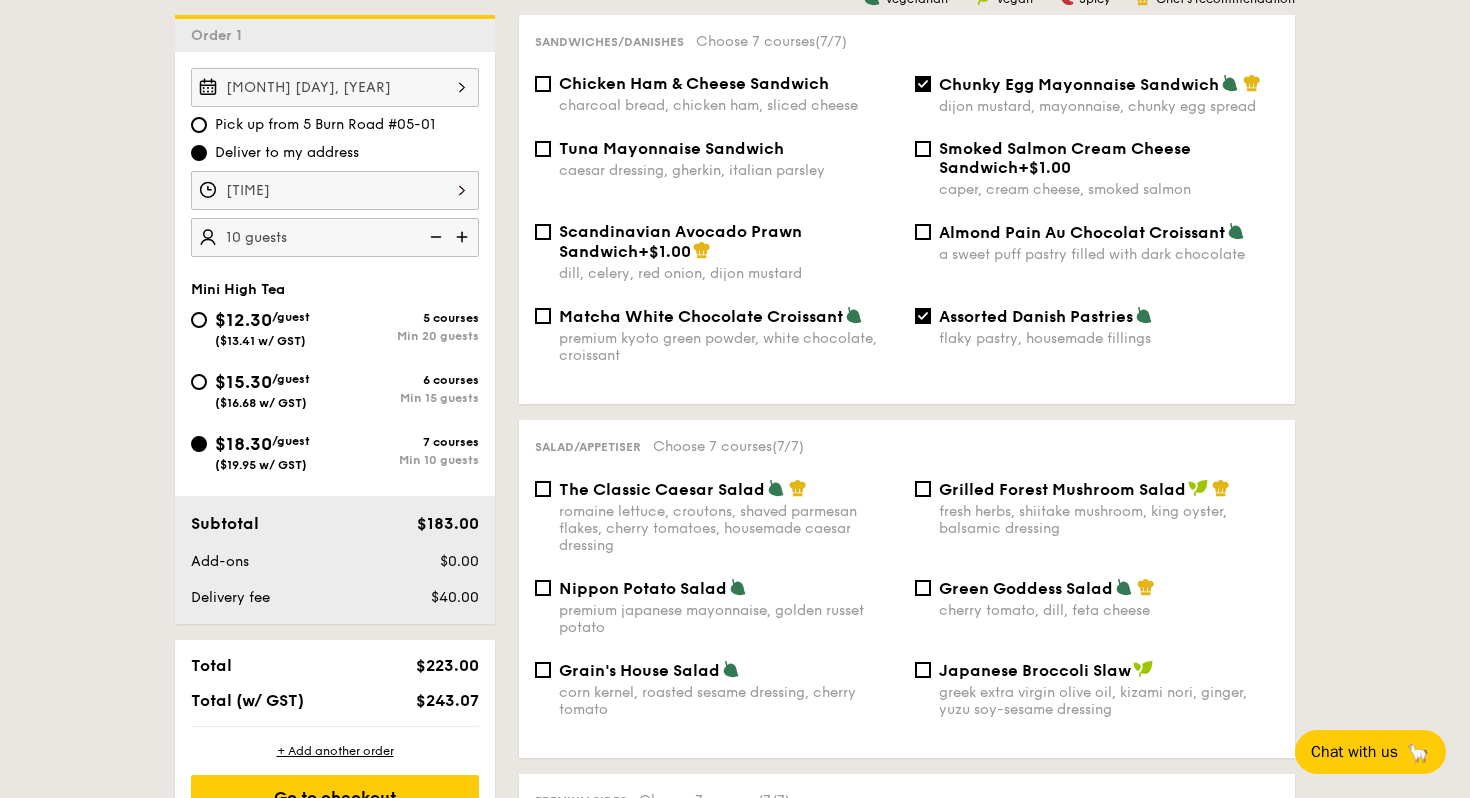 click on "1 - Select menu
2 - Select items
3 - Check out
Order 1
[MONTH] [DAY], [YEAR]
Pick up from [NUMBER] [STREET] #[NUMBER]-[NUMBER]
Deliver to my address
[TIME] [GUESTS] guests
Mini High Tea
[PRICE]
/guest
([PRICE] w/ GST)
5 courses
Min 20 guests
[PRICE]
/guest
([PRICE] w/ GST)
6 courses
Min 15 guests
[PRICE]
/guest
([PRICE] w/ GST)
7 courses
Min 10 guests
Subtotal
[PRICE]
Add-ons
[PRICE]
Delivery fee
[PRICE]
Total
[PRICE]
Total (w/ GST)
[PRICE]
+ Add another order
Go to checkout
+ Add another order
Order 1
[TIME] ,  . [NUMBER] [NUMBER]" at bounding box center [735, 1850] 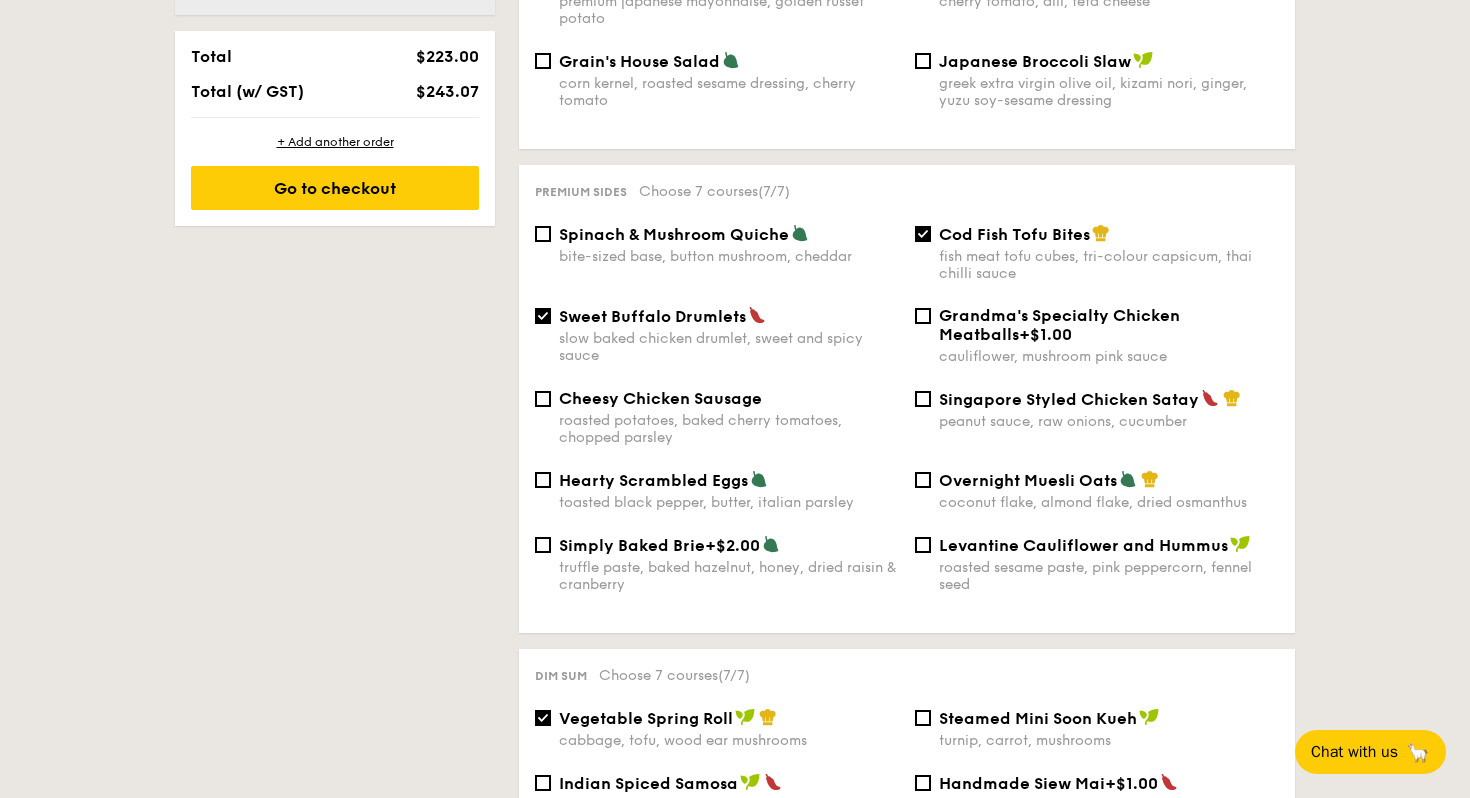 scroll, scrollTop: 1159, scrollLeft: 0, axis: vertical 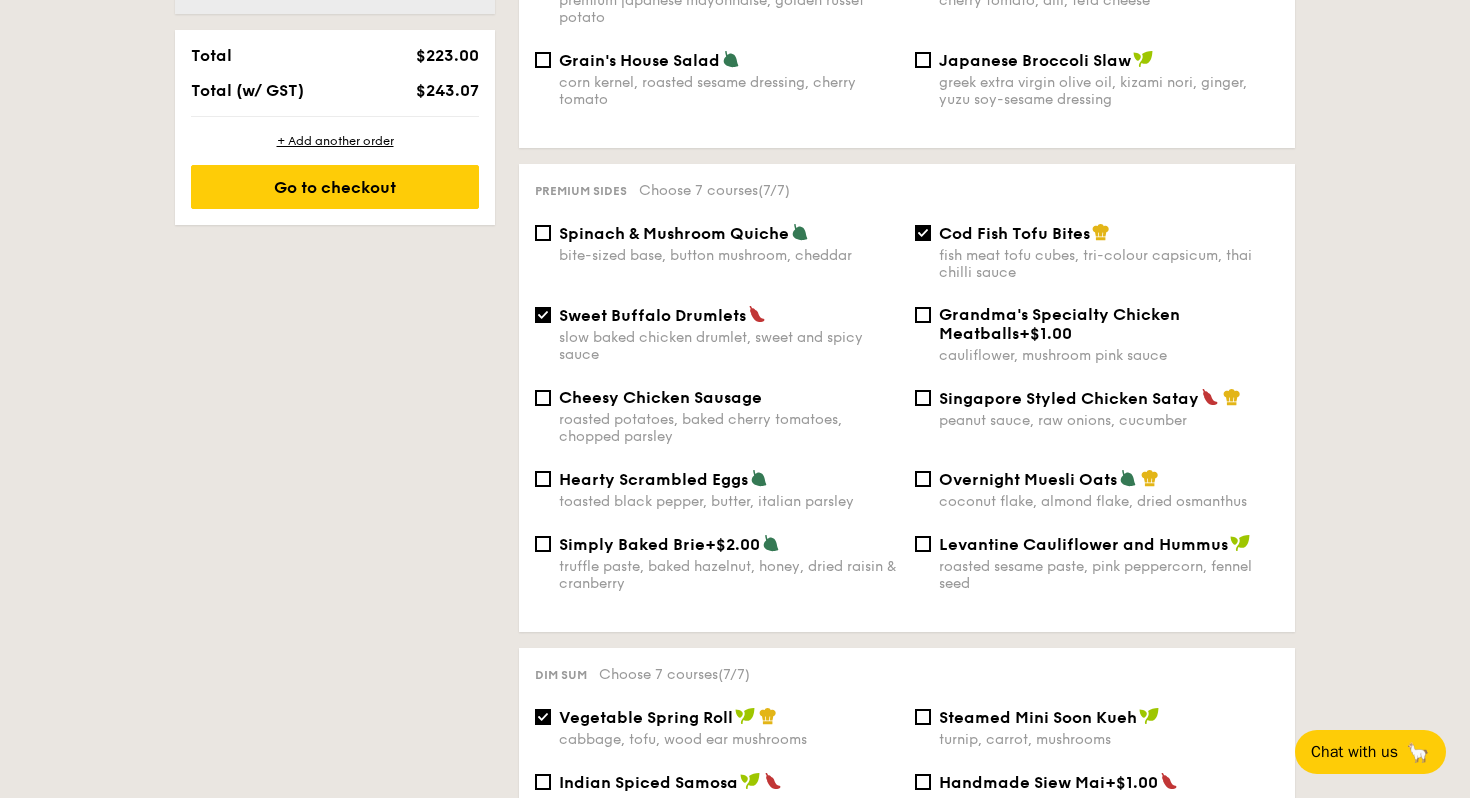 click on "Sweet Buffalo Drumlets" at bounding box center [652, 315] 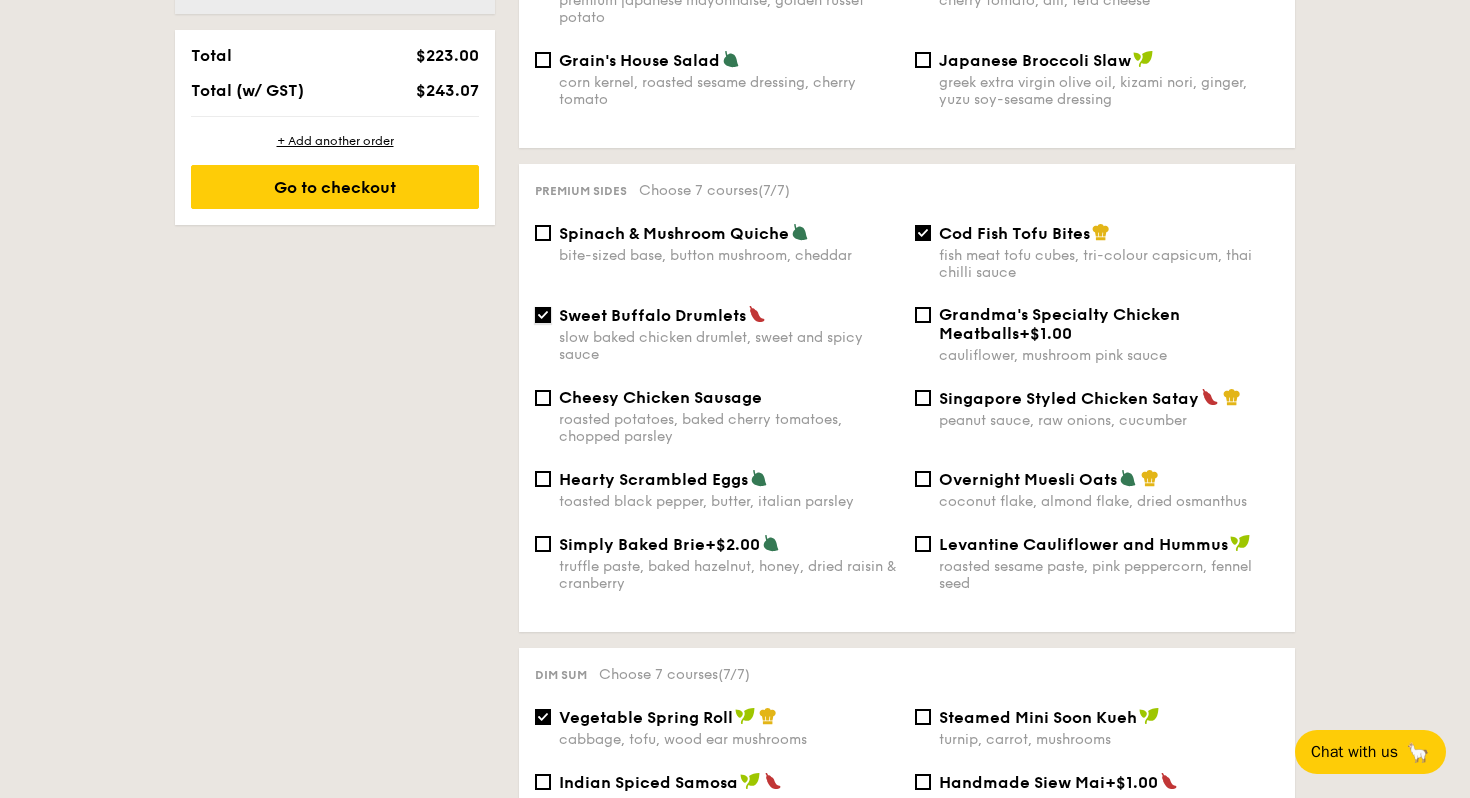 click on "Sweet Buffalo Drumlets slow baked chicken drumlet, sweet and spicy sauce" at bounding box center (543, 315) 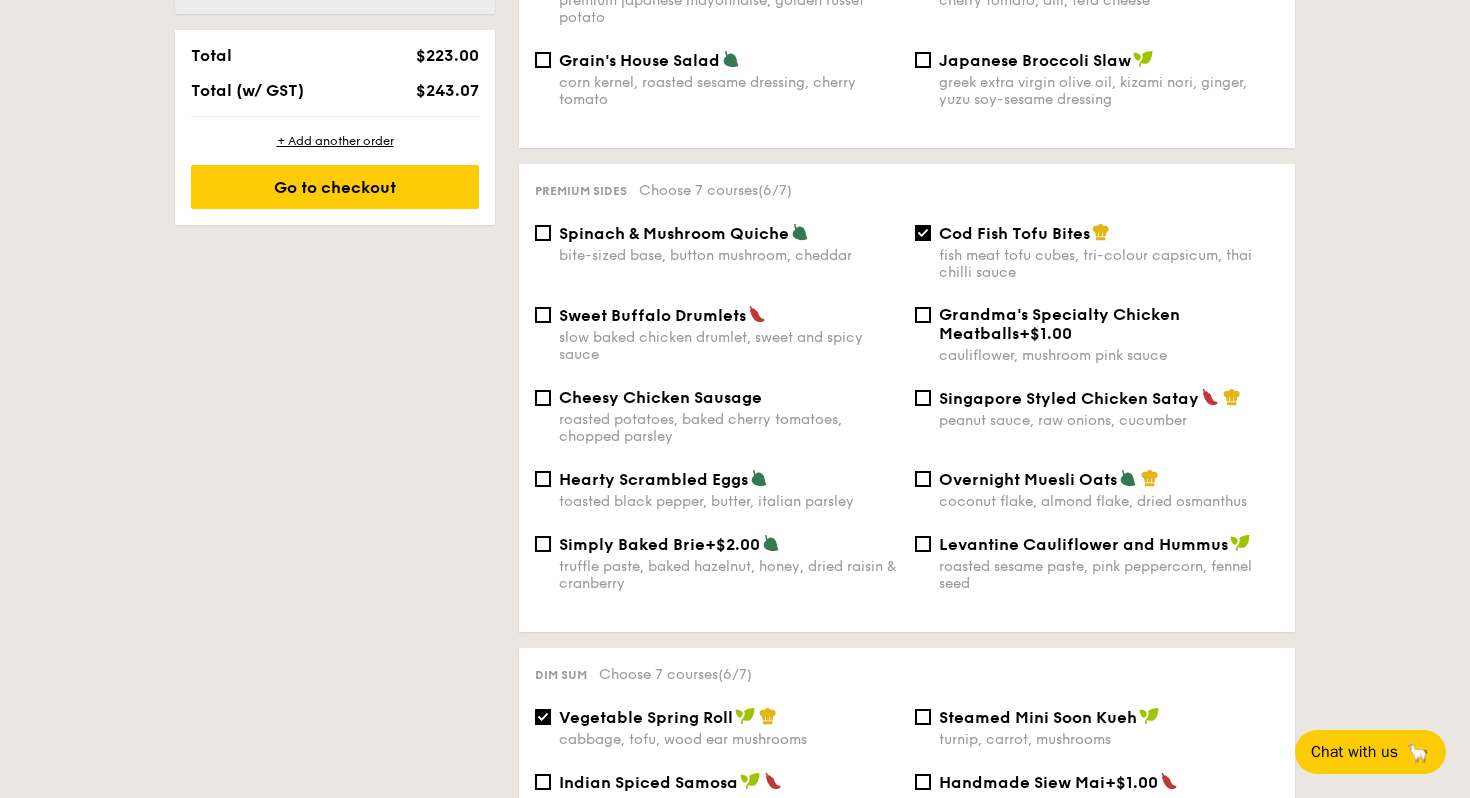 click on "Cheesy Chicken Sausage roasted potatoes, baked cherry tomatoes, chopped parsley Singapore Styled Chicken Satay peanut sauce, raw onions, cucumber" at bounding box center (907, 428) 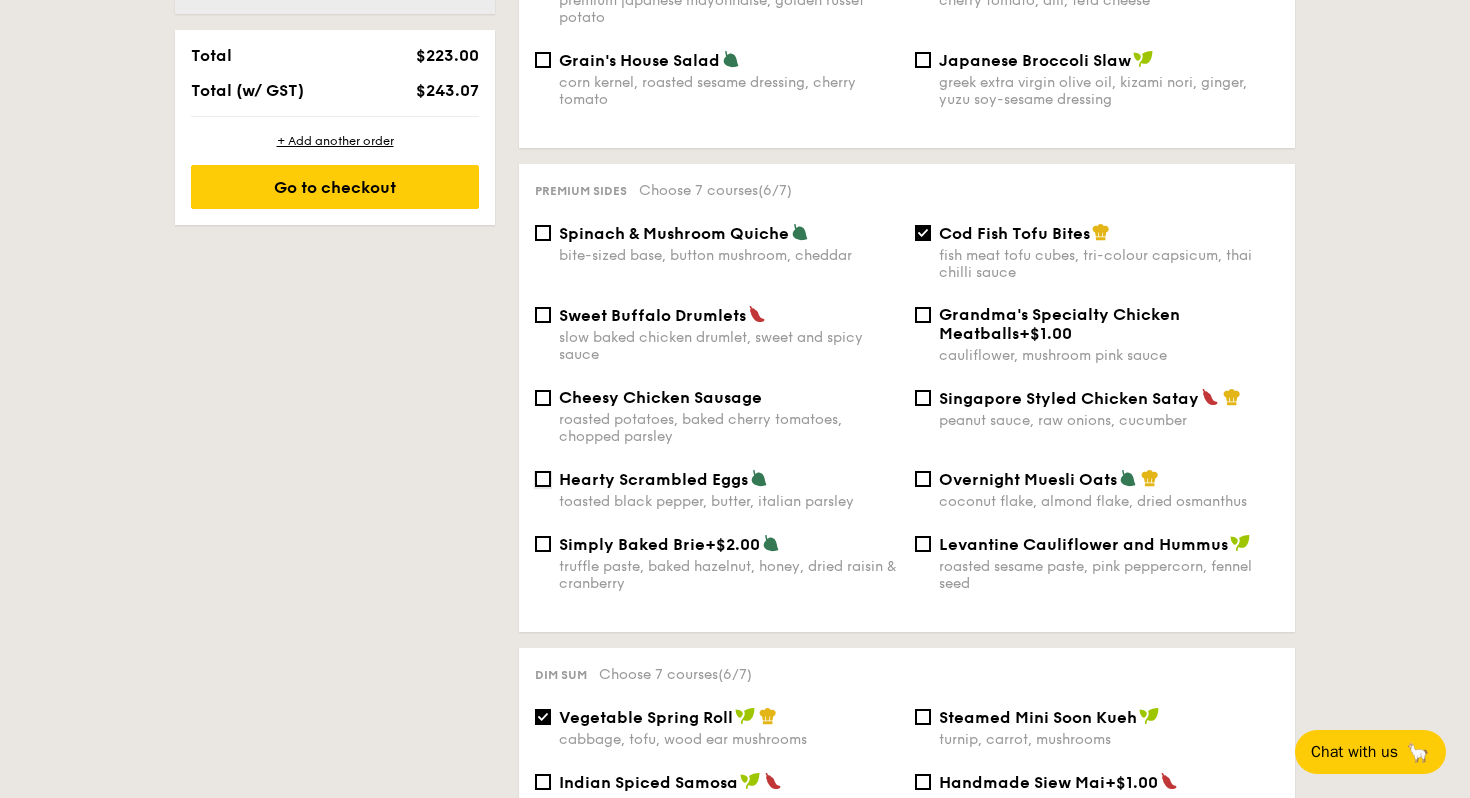 click on "Hearty Scrambled Eggs toasted black pepper, butter, italian parsley" at bounding box center (543, 479) 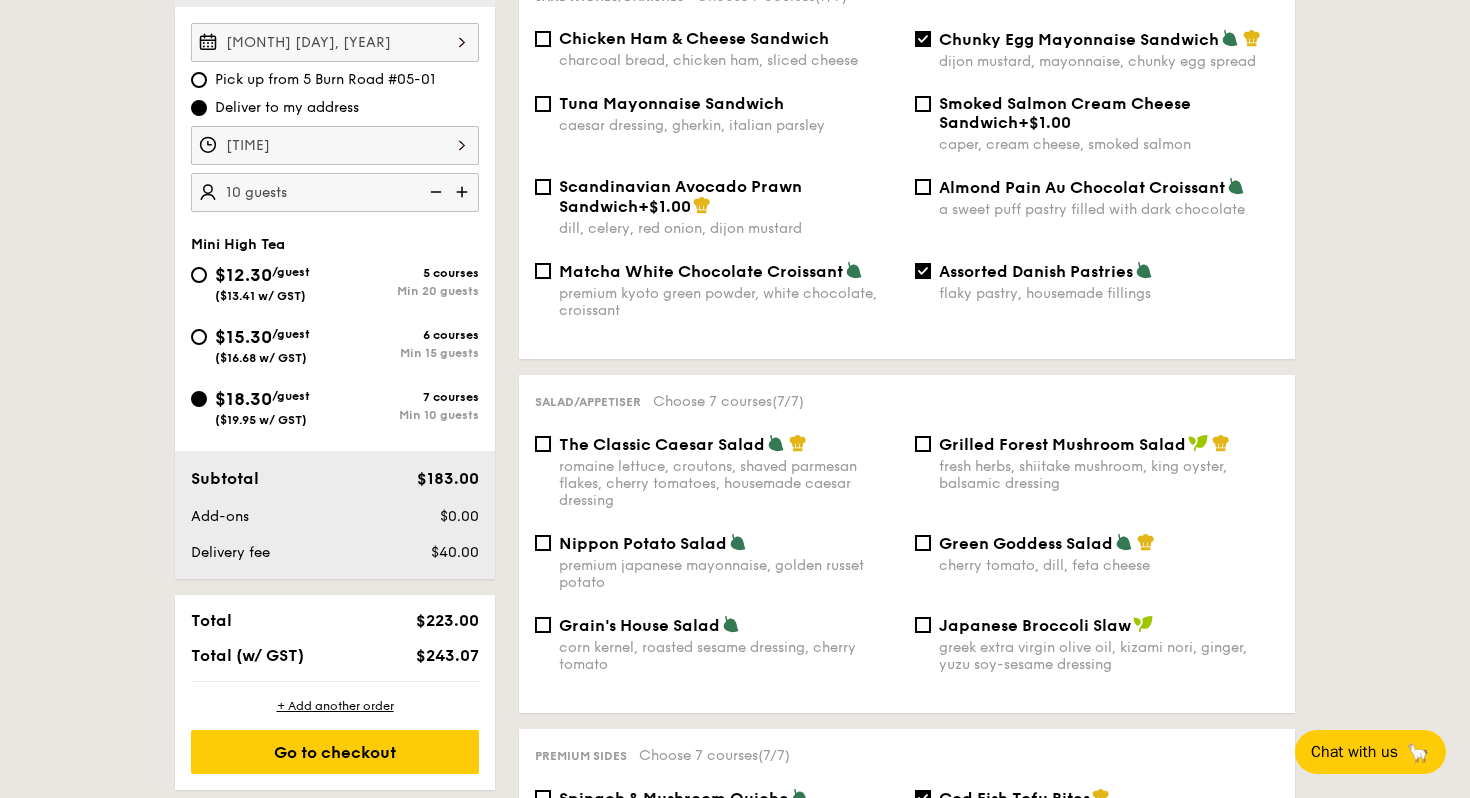 scroll, scrollTop: 595, scrollLeft: 0, axis: vertical 